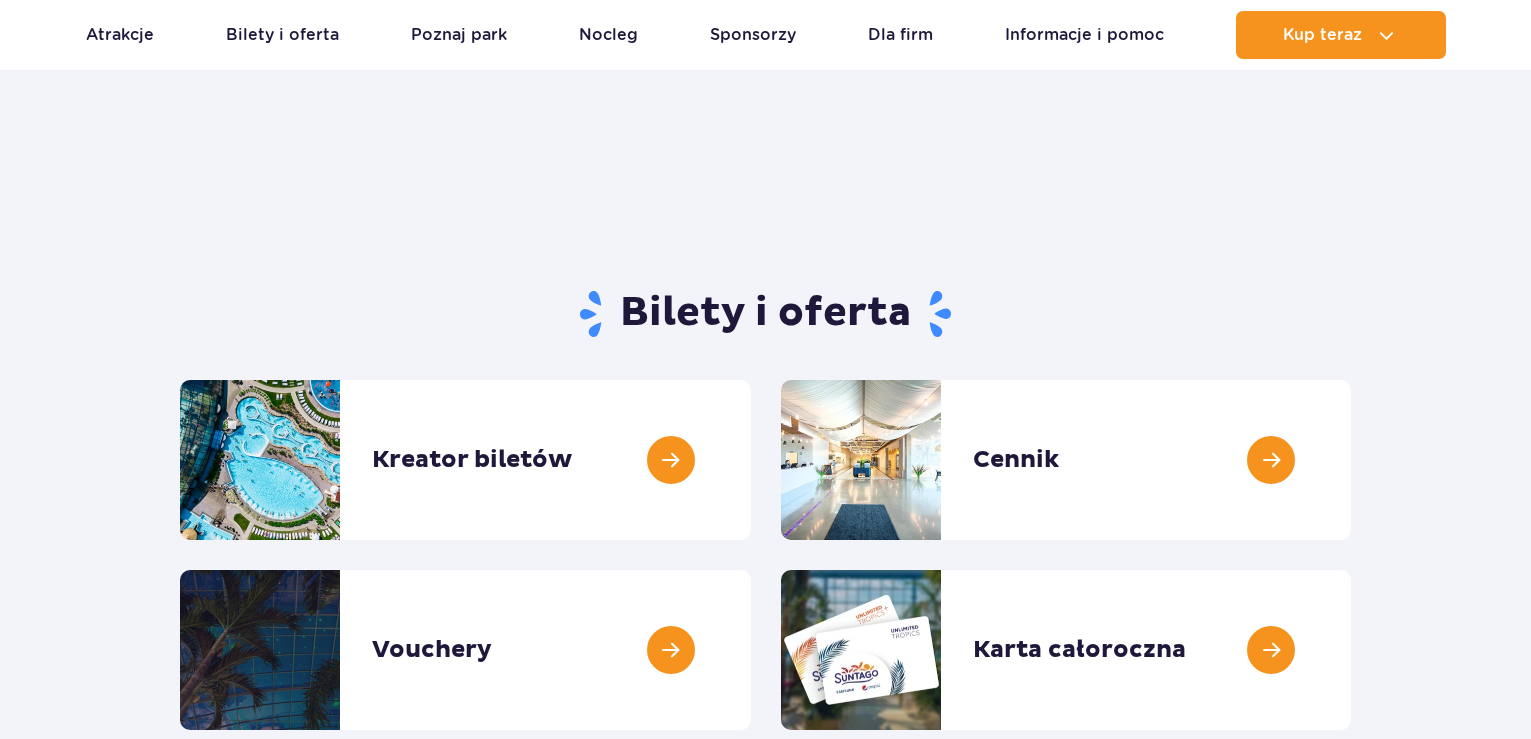 scroll, scrollTop: 7, scrollLeft: 0, axis: vertical 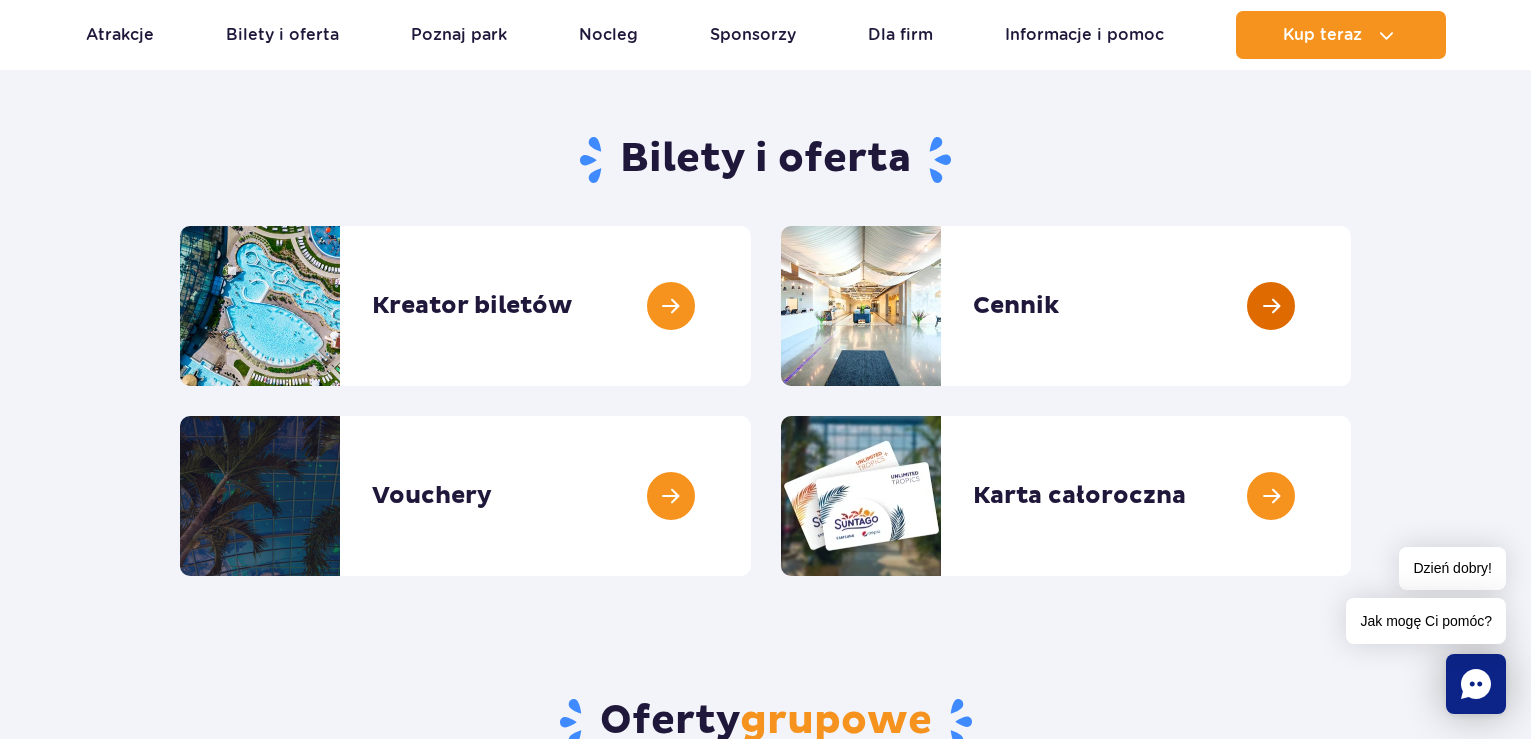 click at bounding box center (1351, 306) 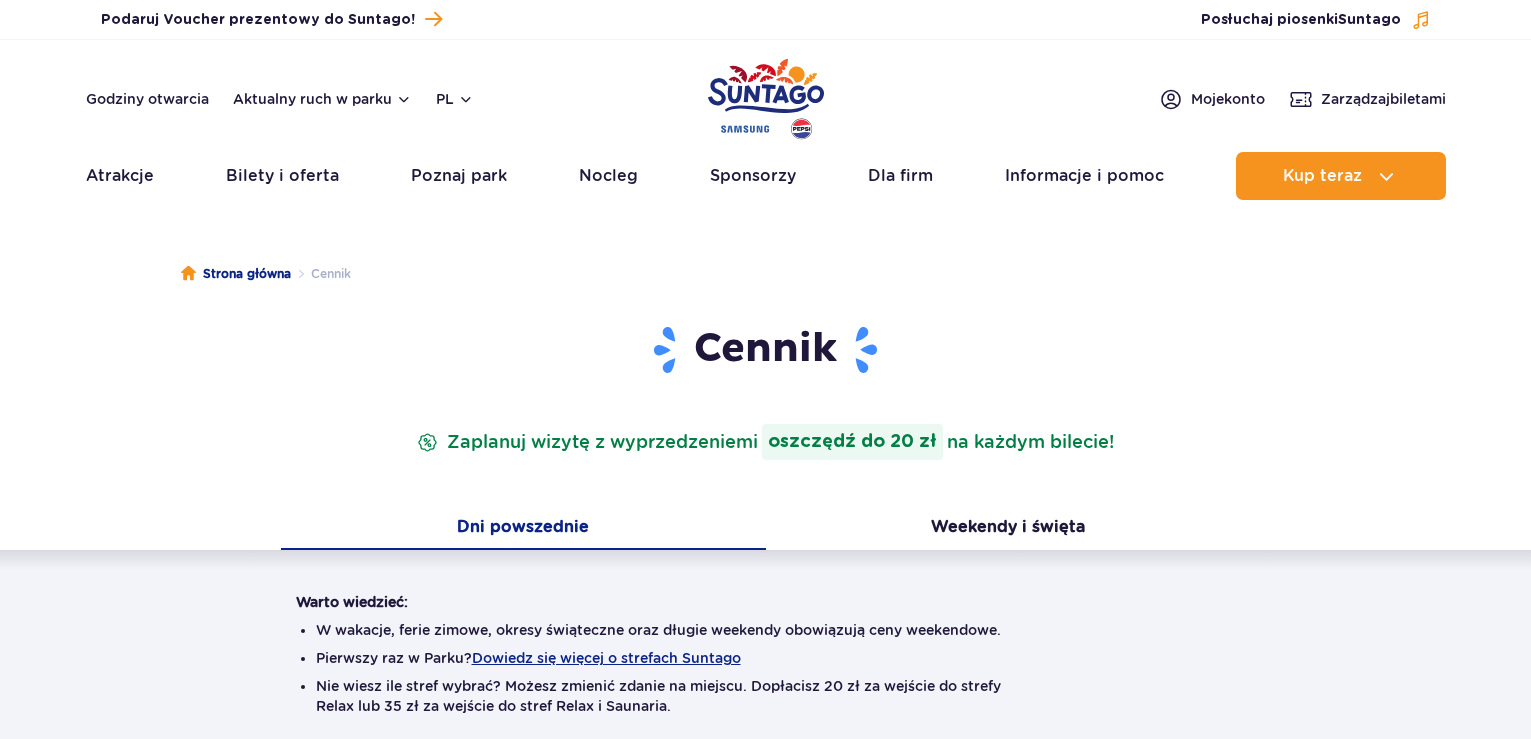 scroll, scrollTop: 0, scrollLeft: 0, axis: both 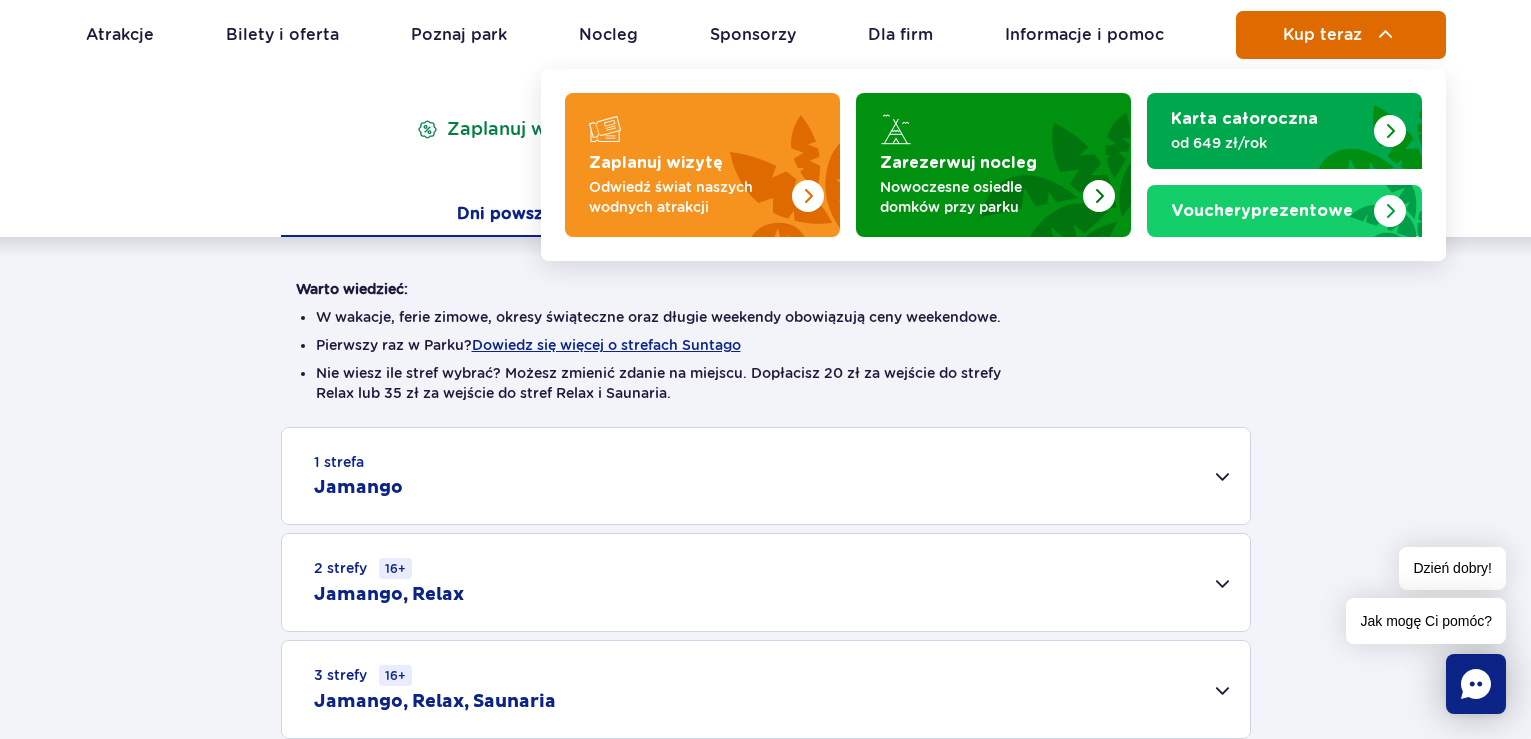 click at bounding box center (1386, 35) 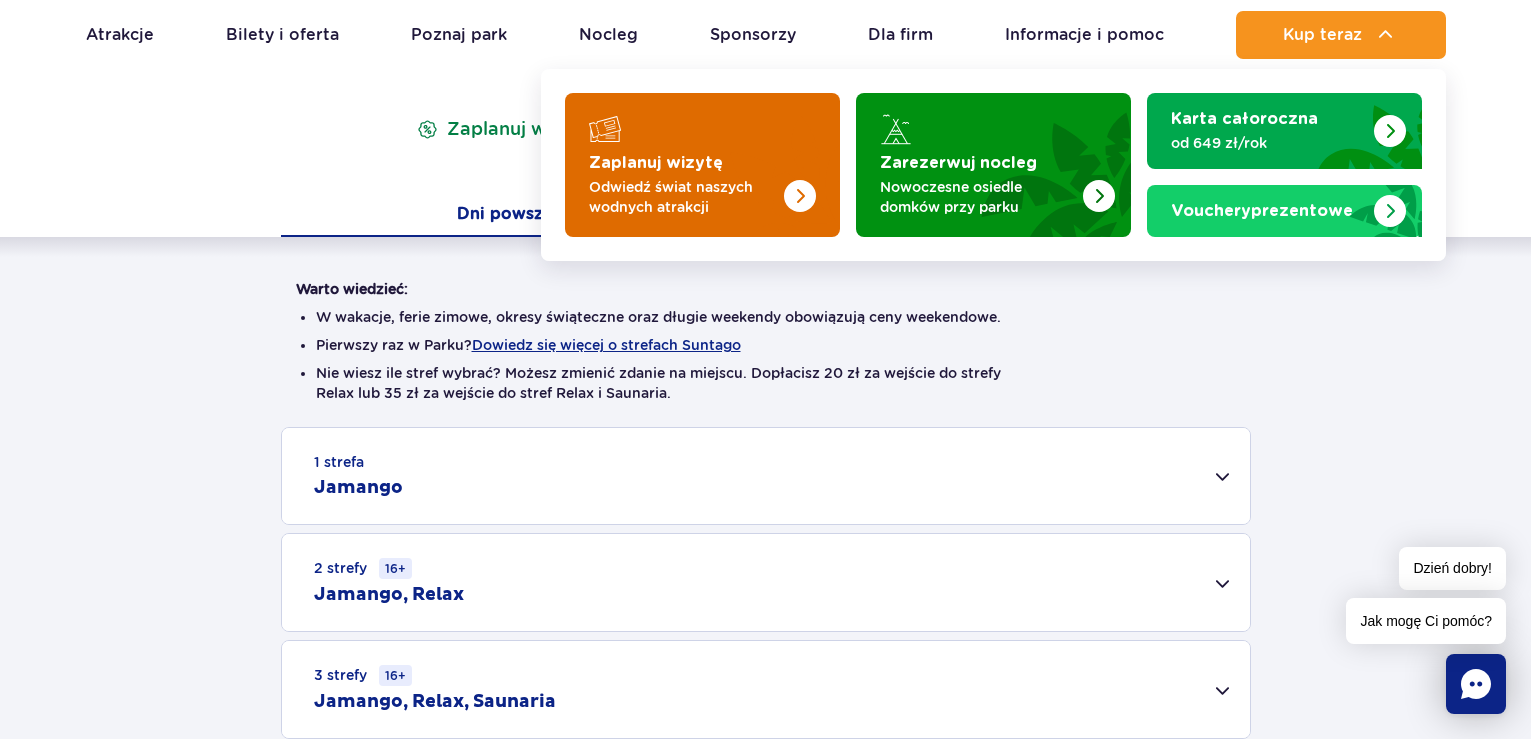 click at bounding box center [760, 159] 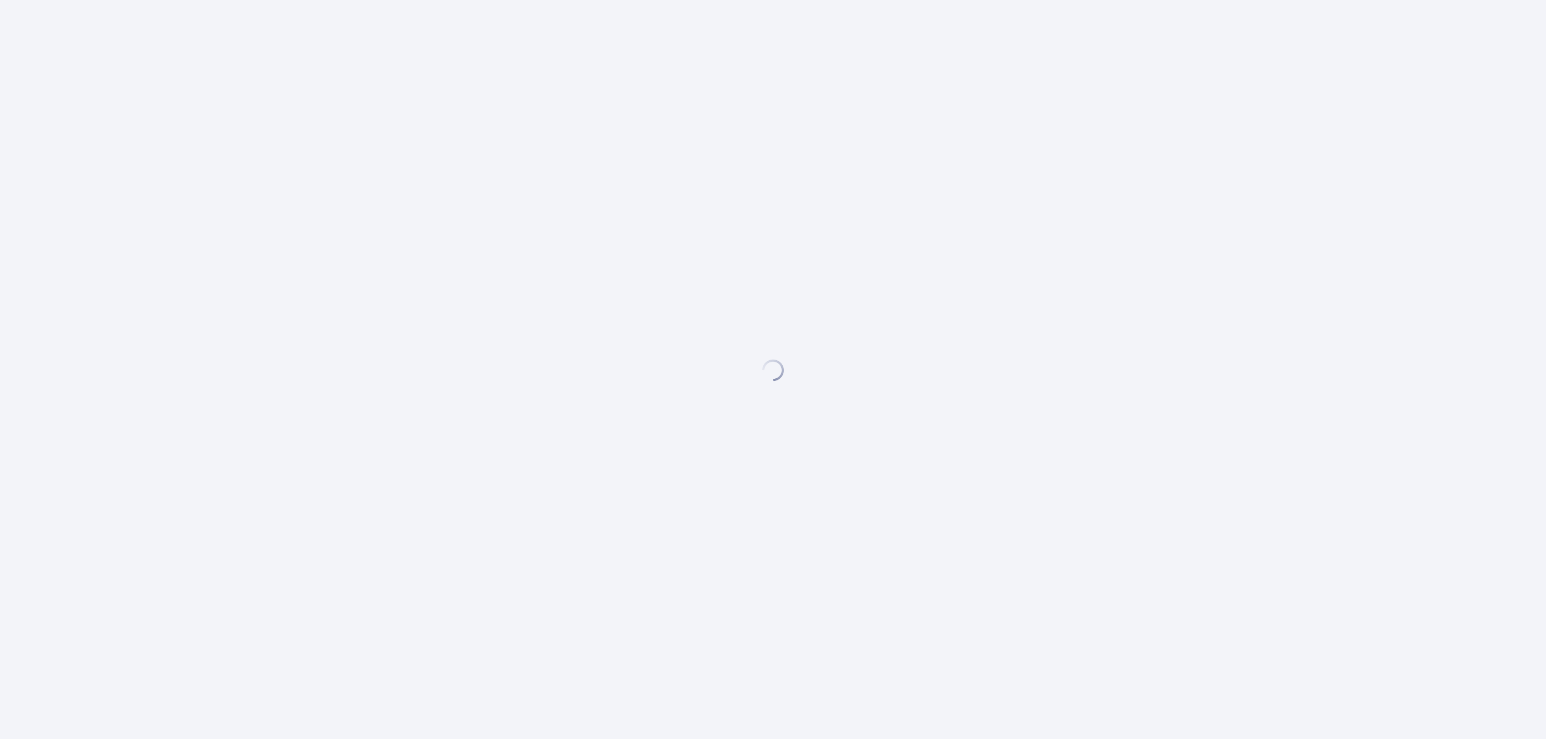 scroll, scrollTop: 0, scrollLeft: 0, axis: both 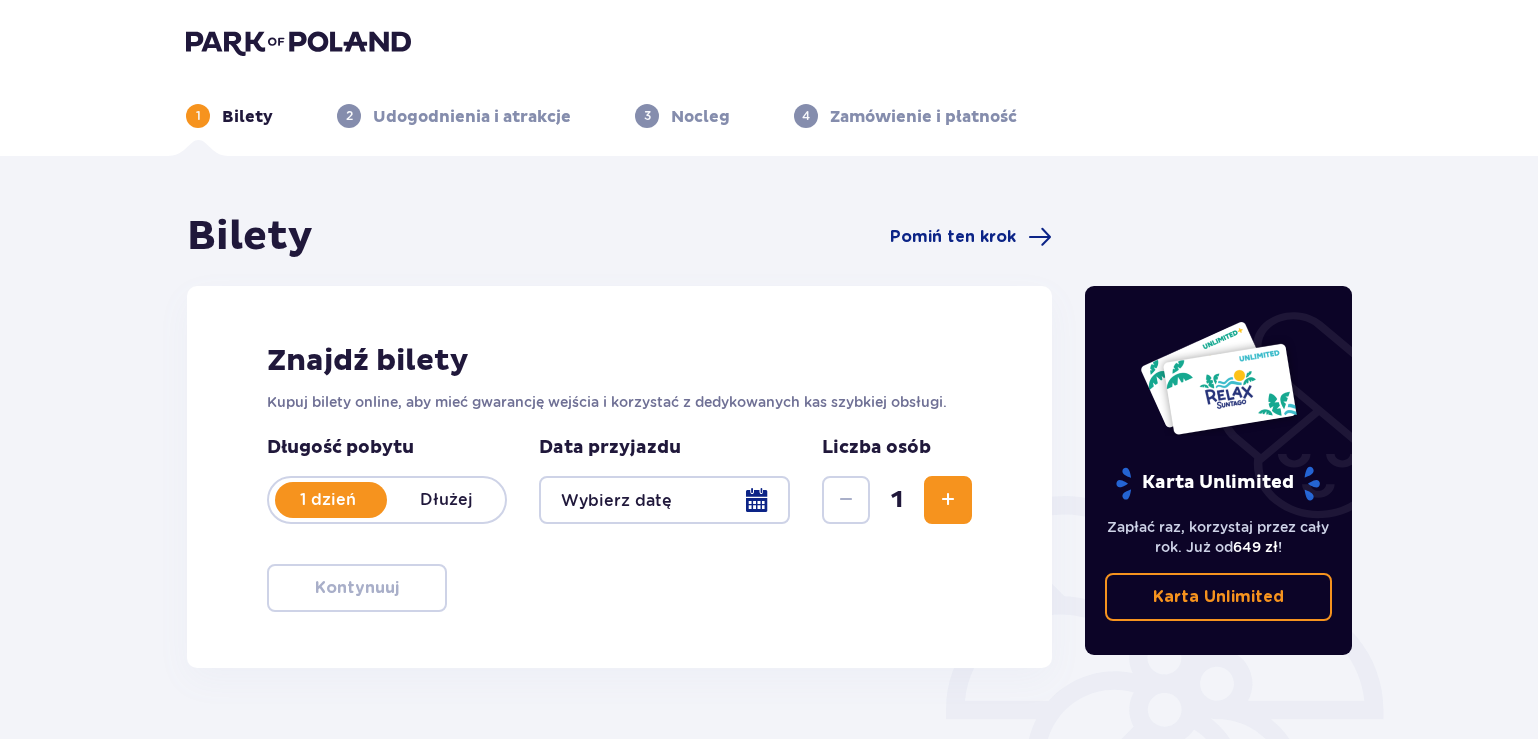 click at bounding box center (664, 500) 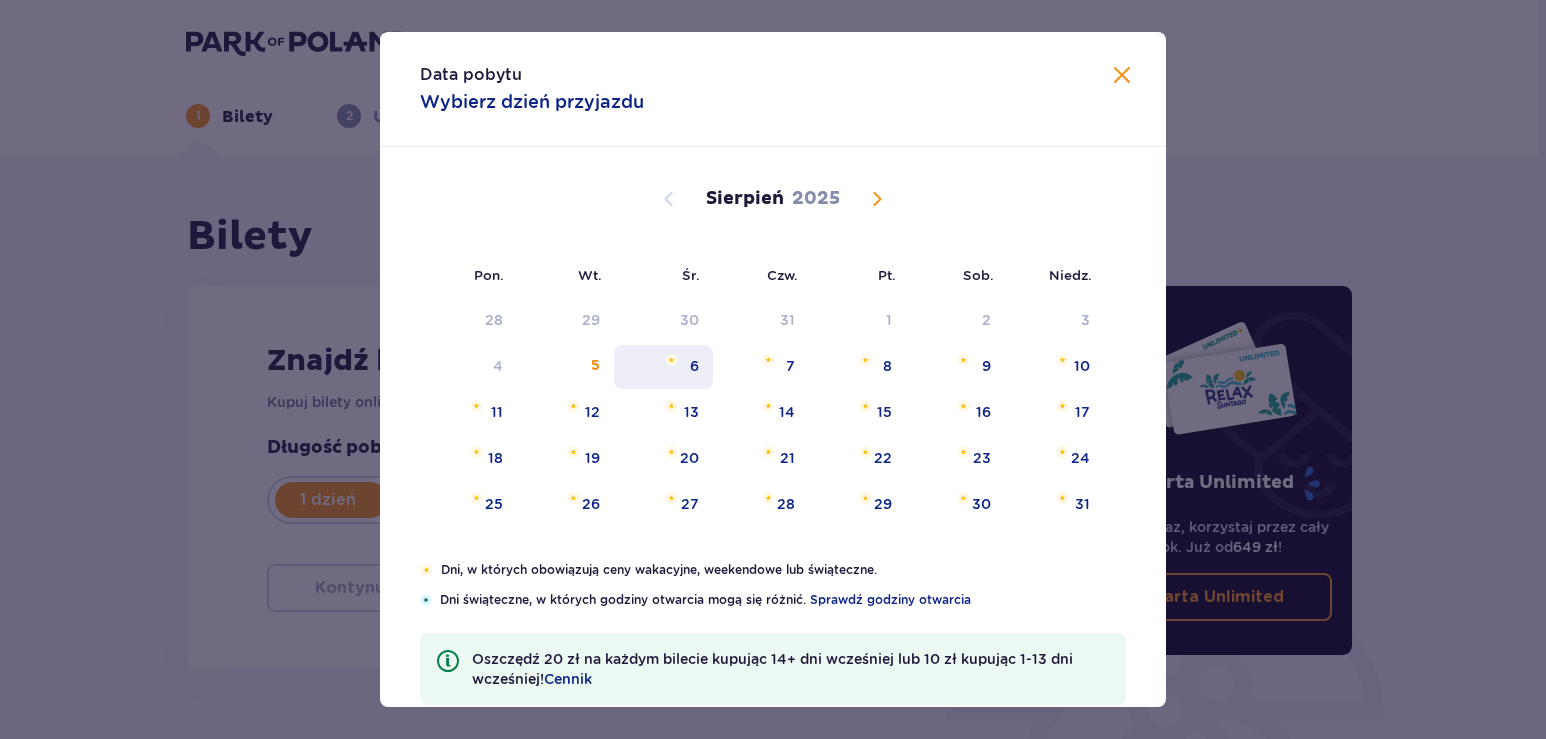 click on "6" at bounding box center (694, 366) 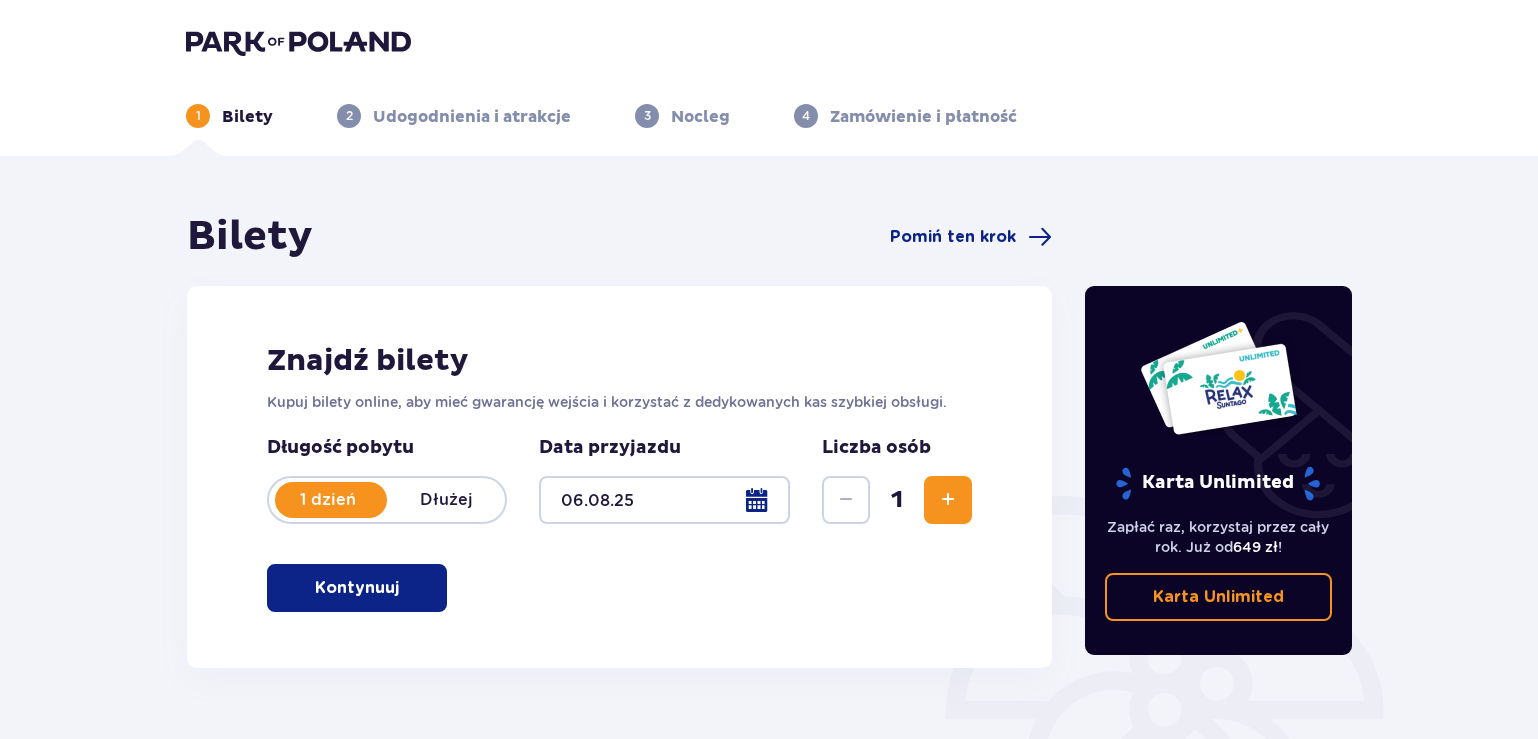 click at bounding box center [948, 500] 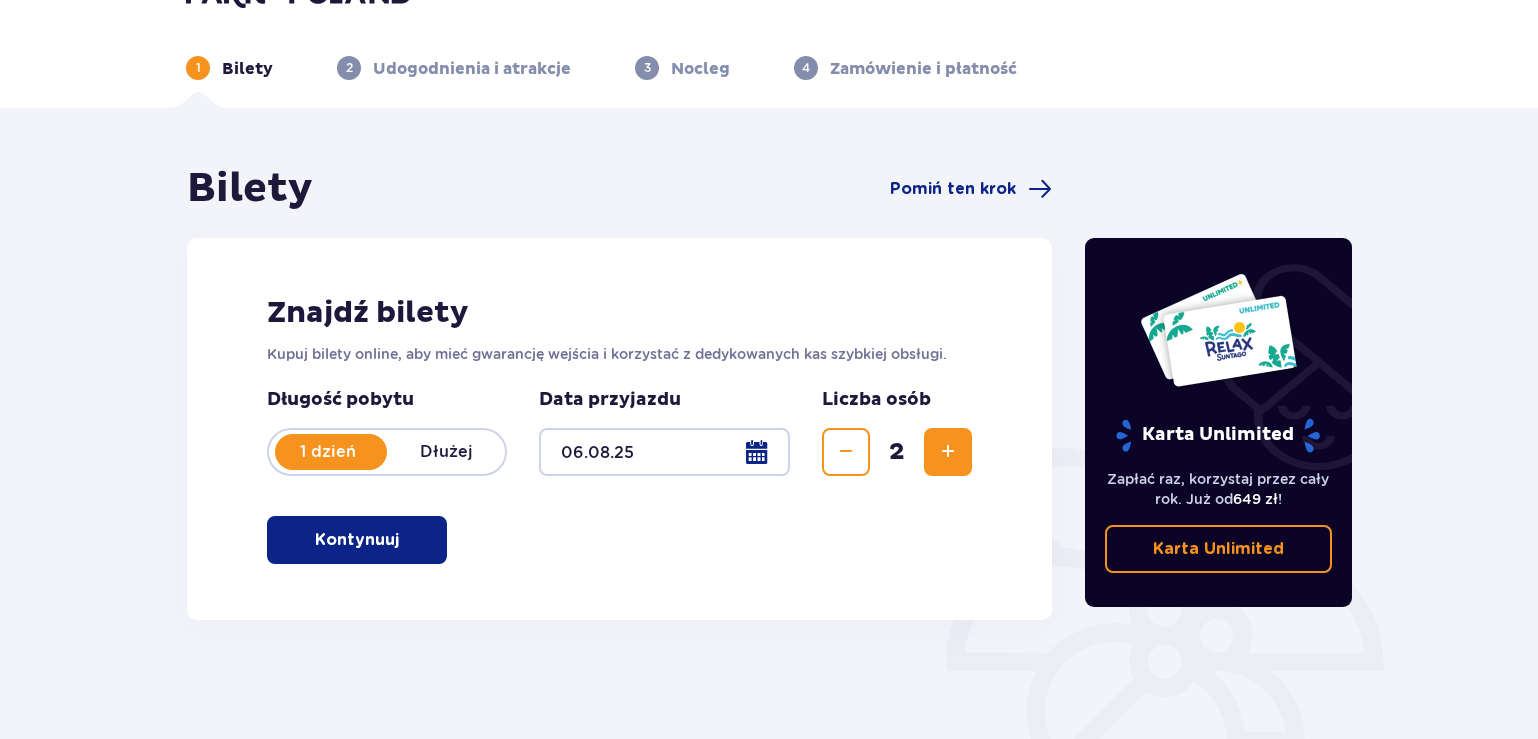 scroll, scrollTop: 100, scrollLeft: 0, axis: vertical 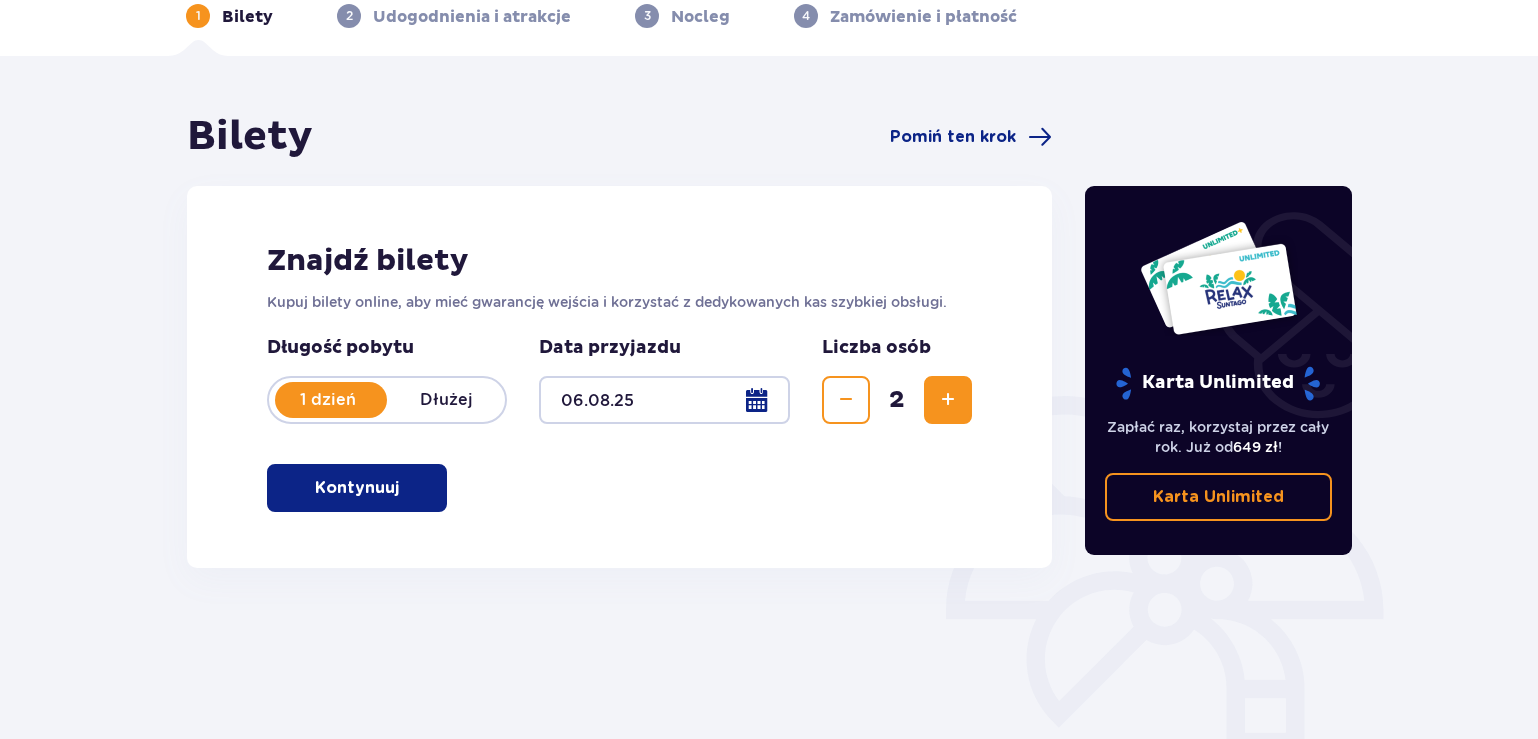 click on "Kontynuuj" at bounding box center [357, 488] 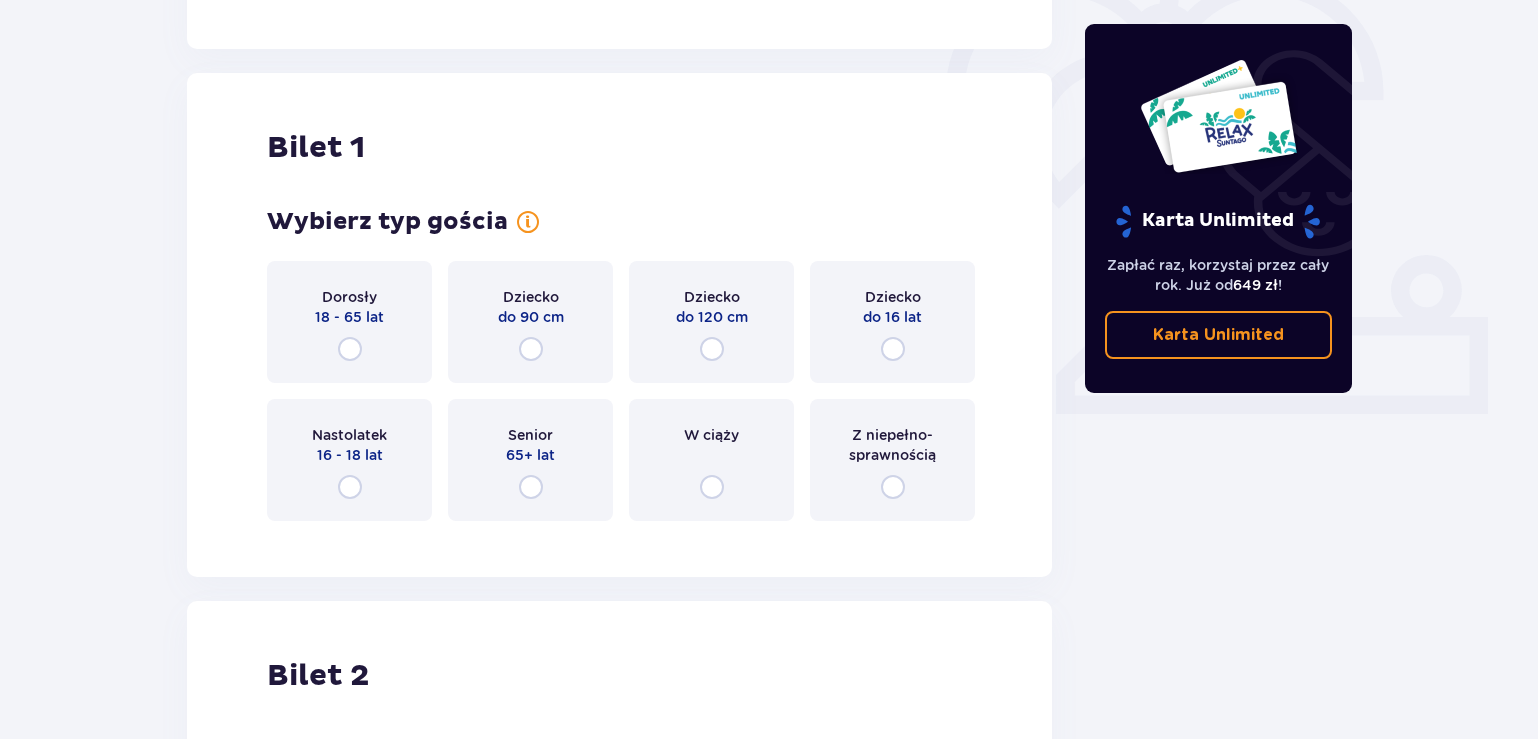 scroll, scrollTop: 668, scrollLeft: 0, axis: vertical 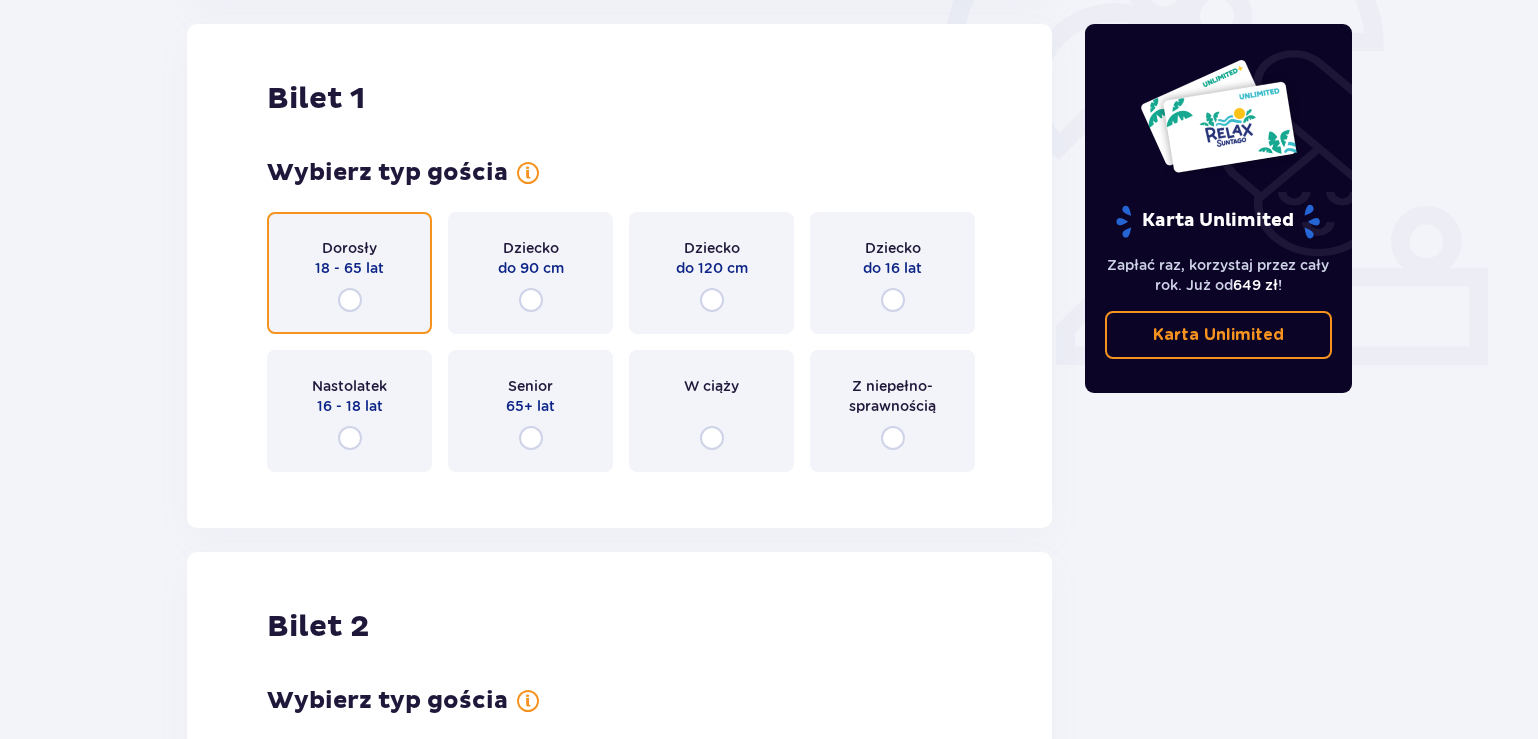 click at bounding box center (350, 300) 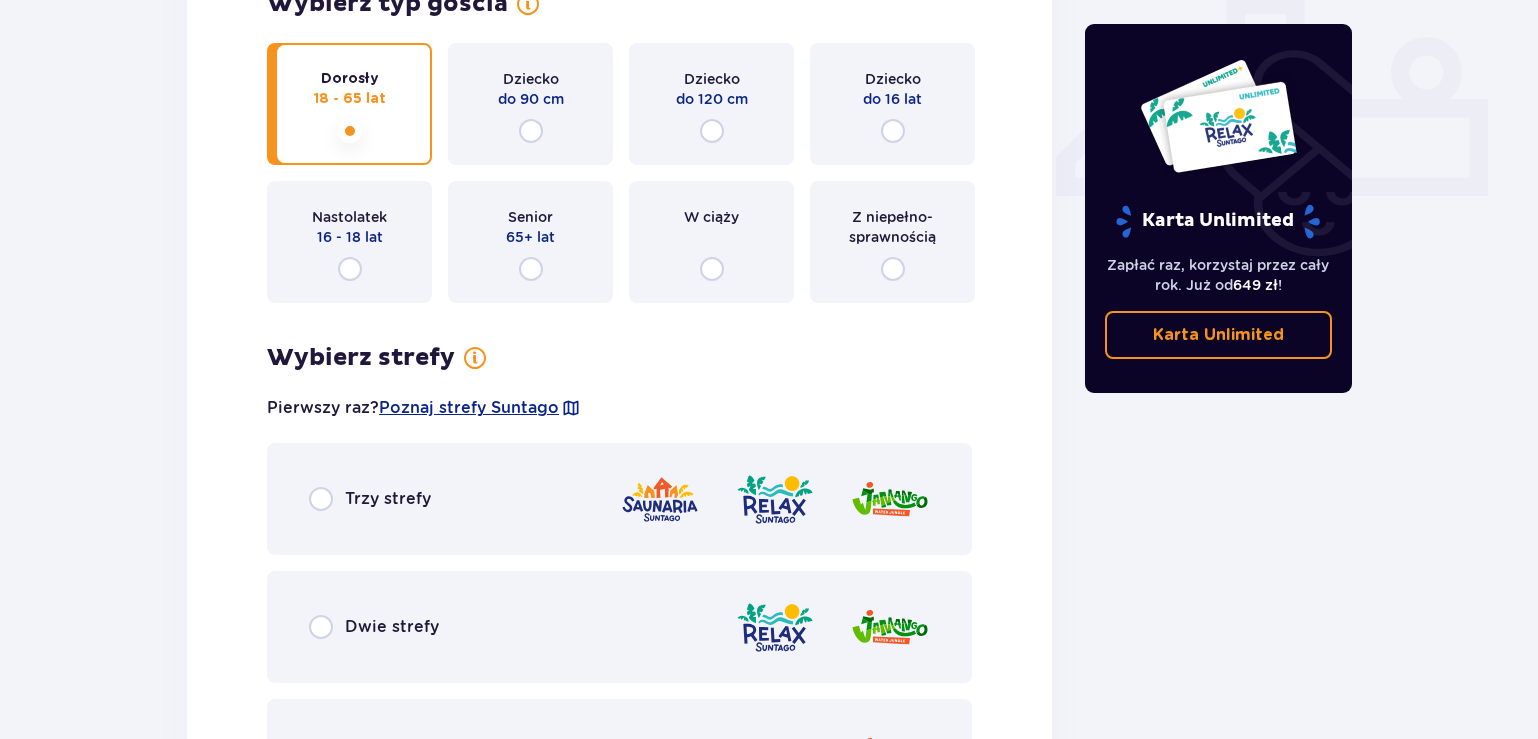 scroll, scrollTop: 829, scrollLeft: 0, axis: vertical 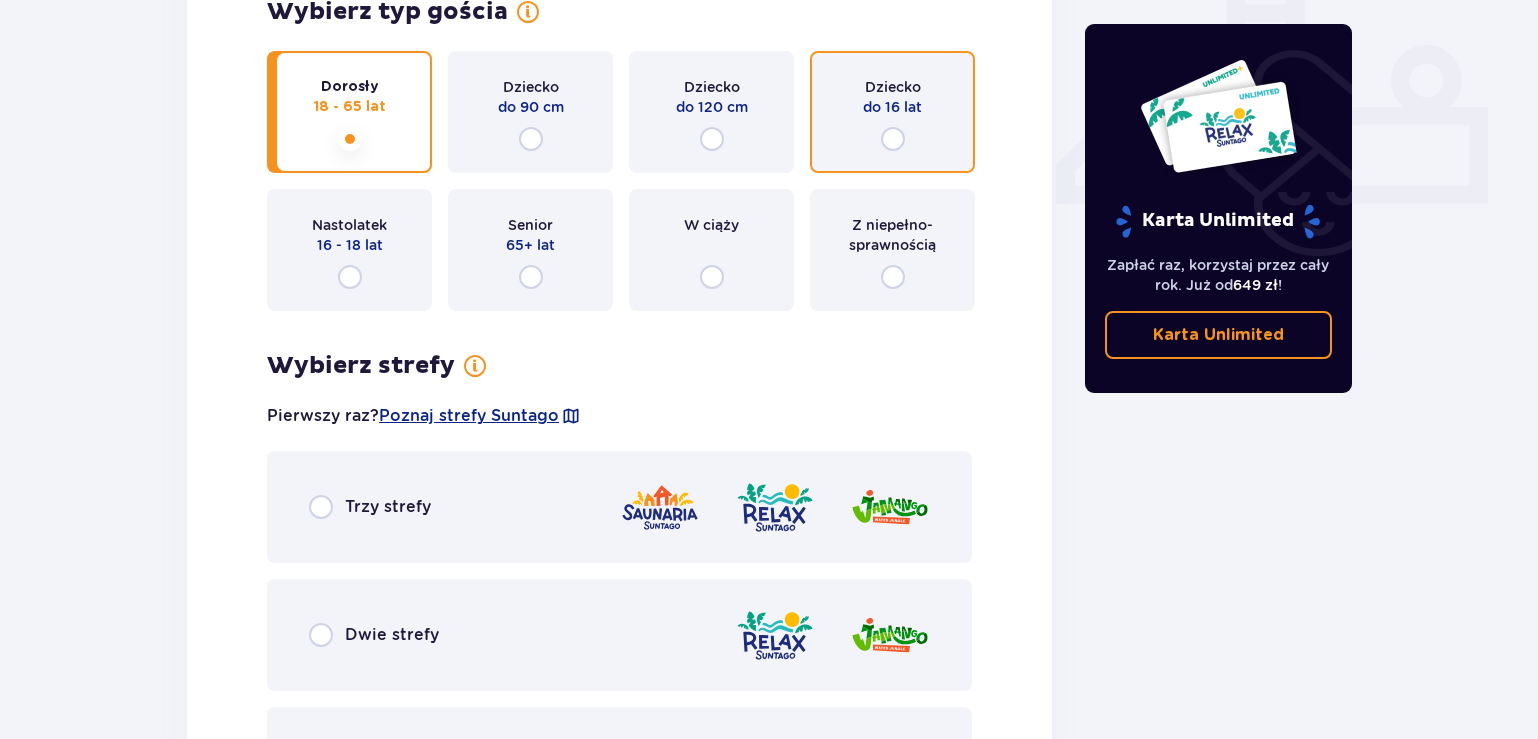 click at bounding box center [893, 139] 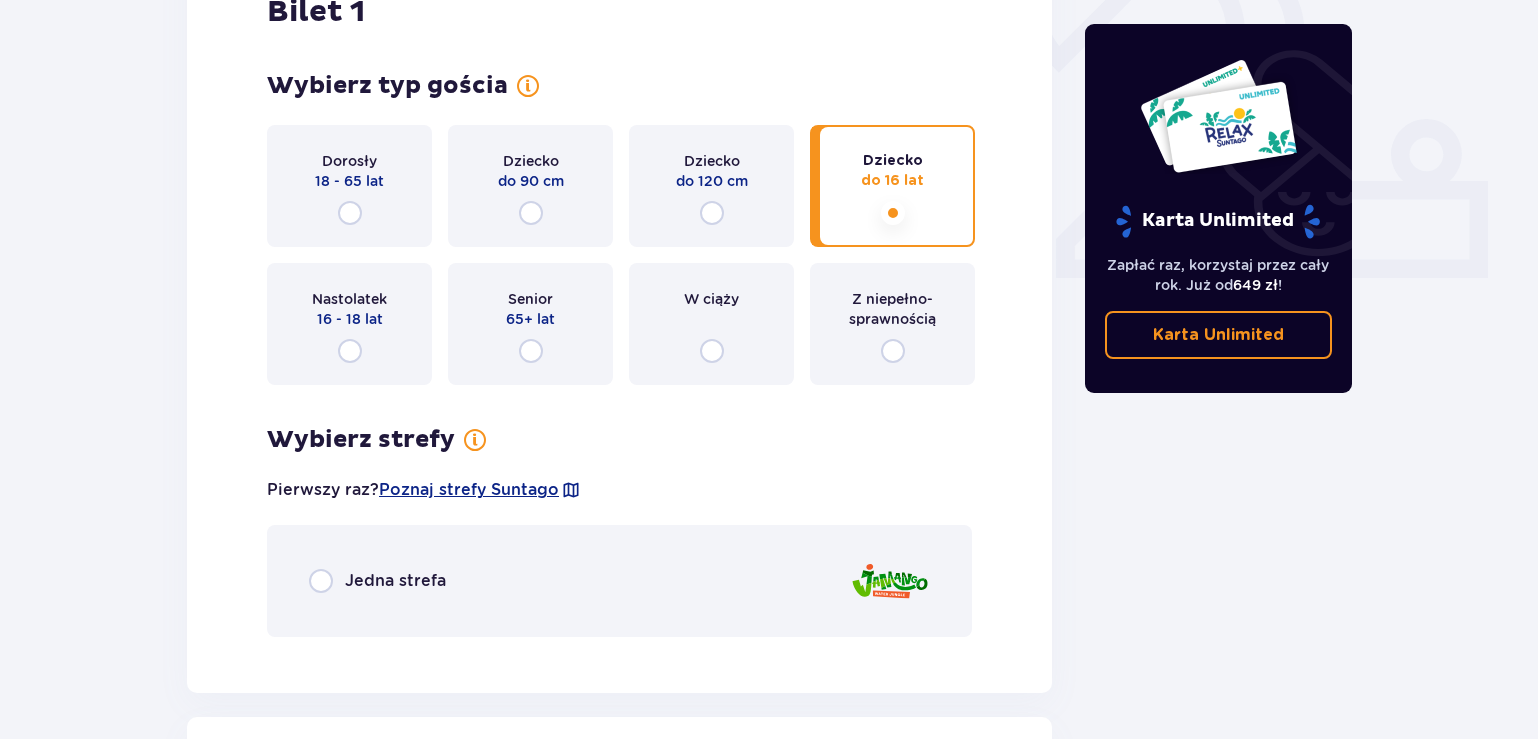 scroll, scrollTop: 743, scrollLeft: 0, axis: vertical 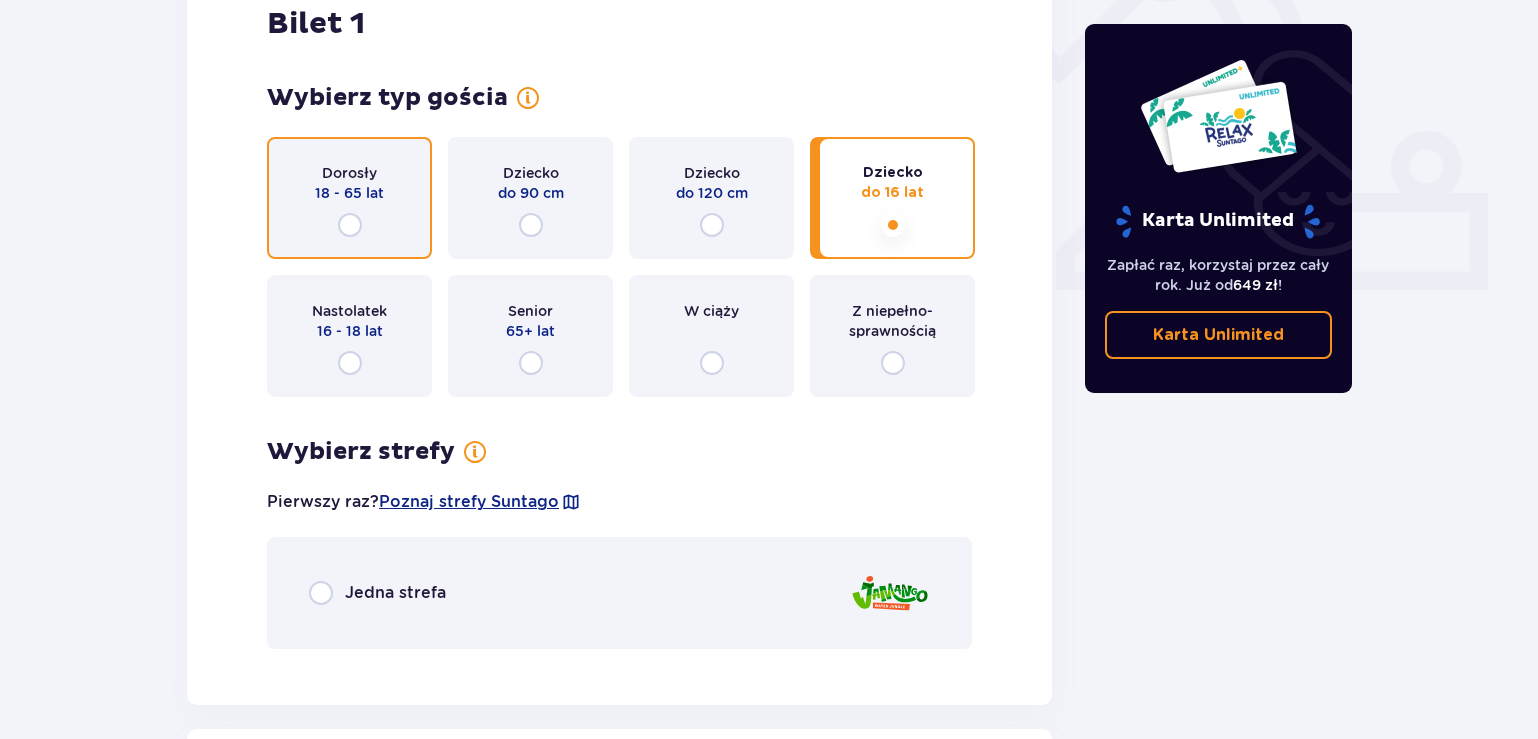 click at bounding box center [350, 225] 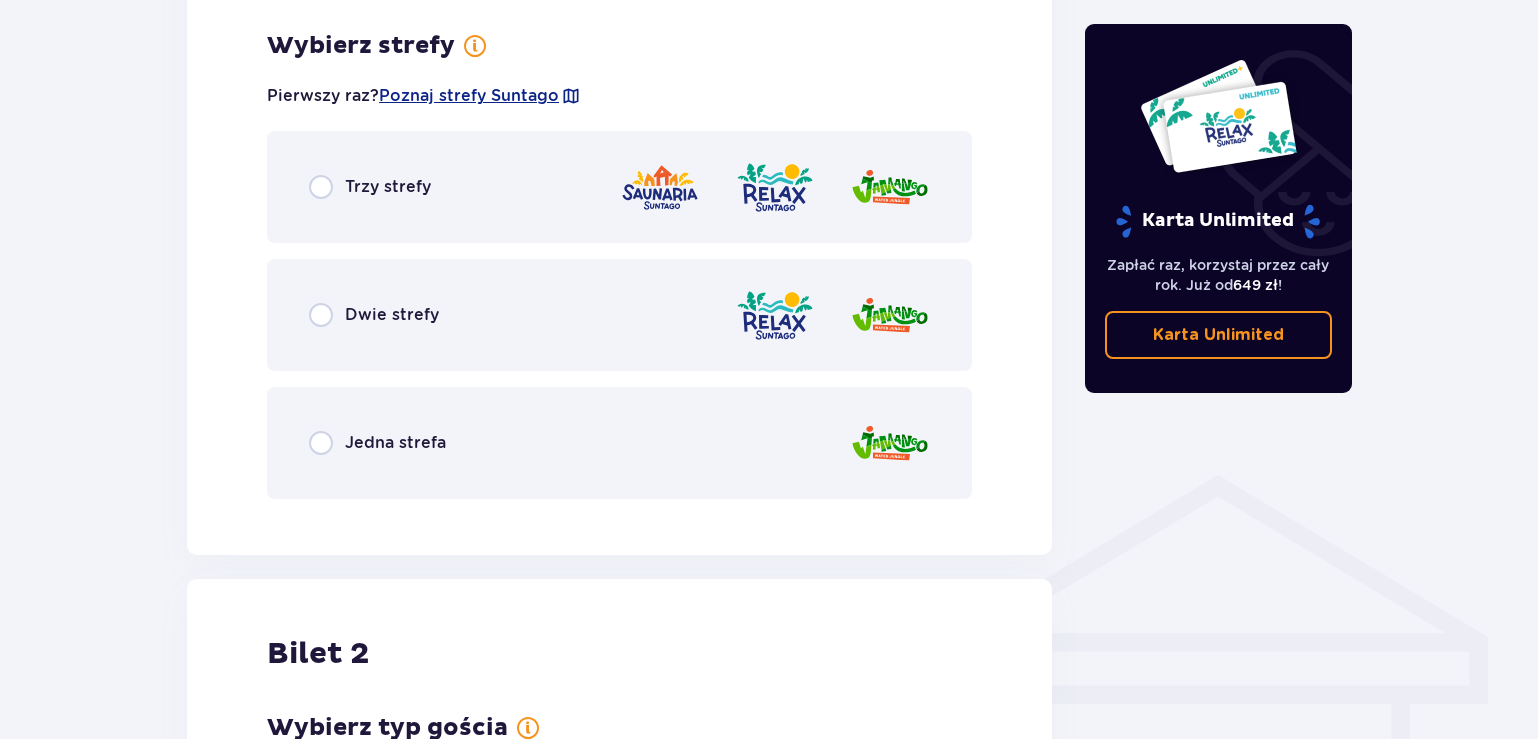 scroll, scrollTop: 1156, scrollLeft: 0, axis: vertical 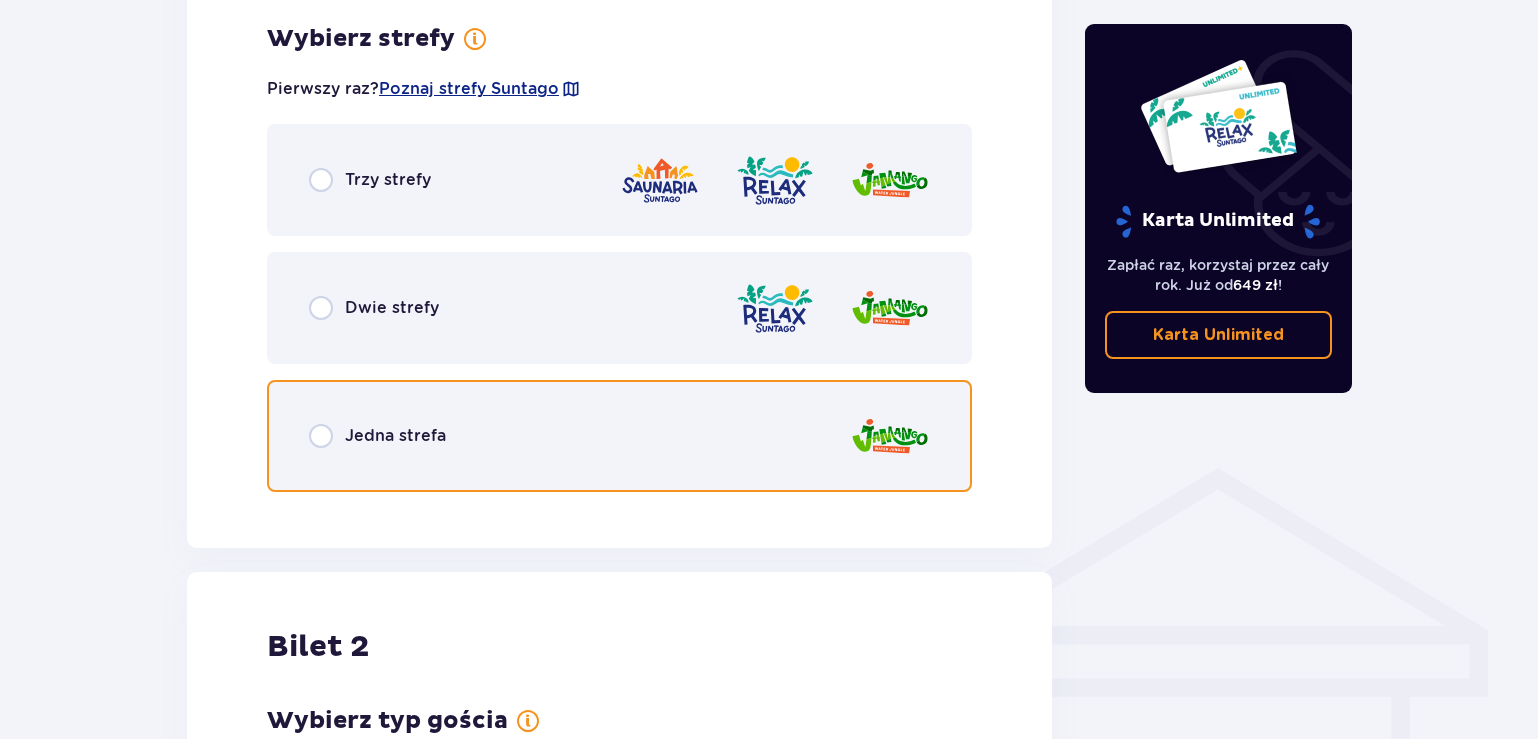 click at bounding box center [321, 436] 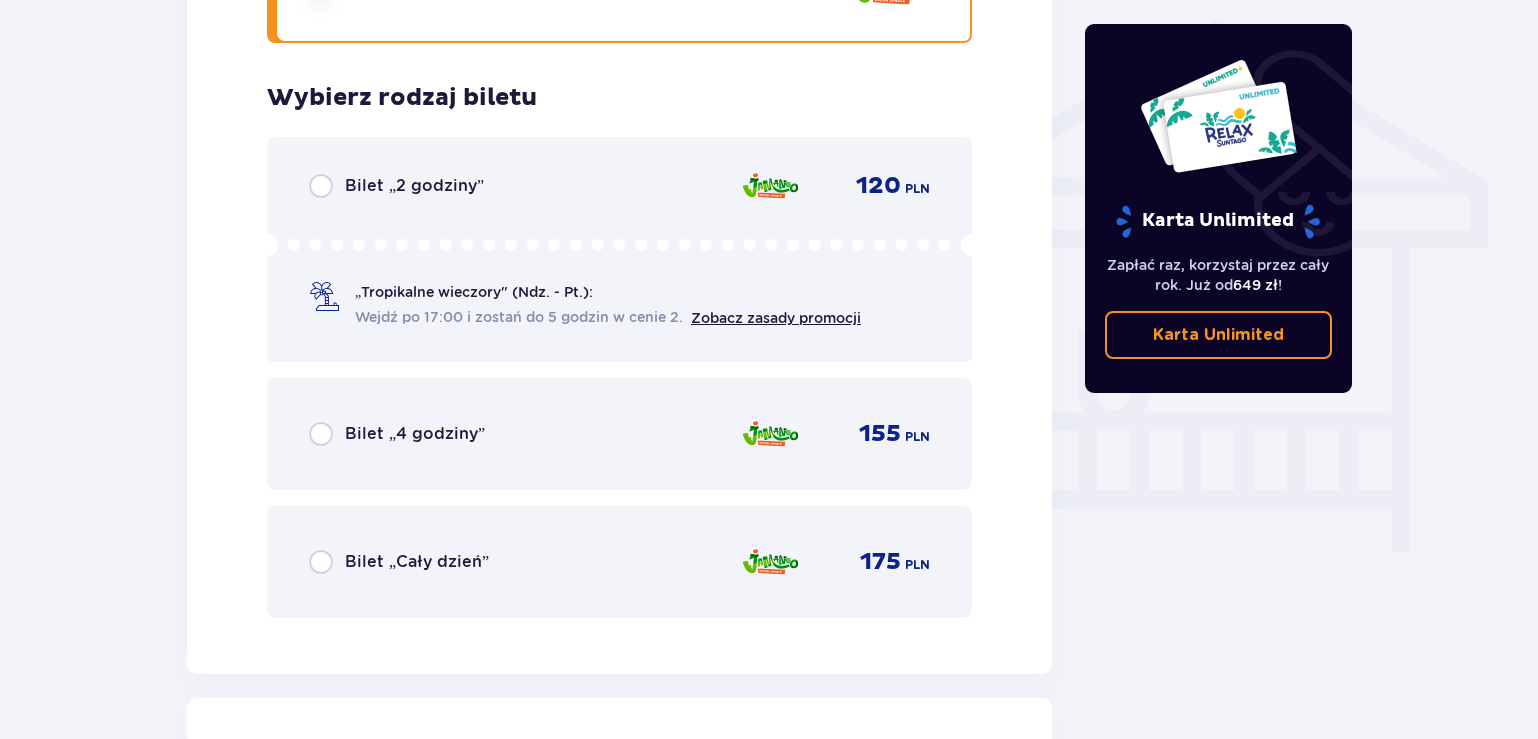 scroll, scrollTop: 1664, scrollLeft: 0, axis: vertical 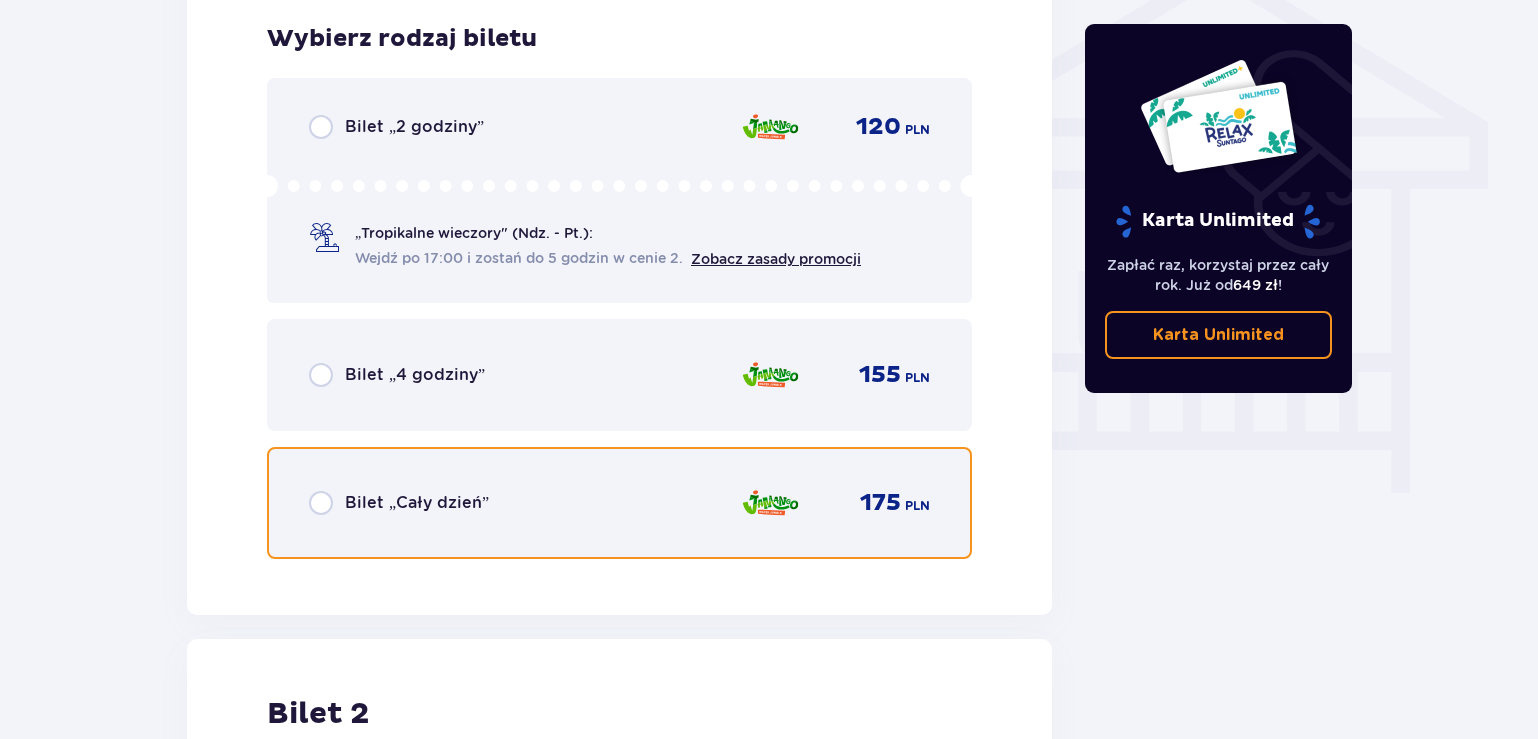 click at bounding box center [321, 503] 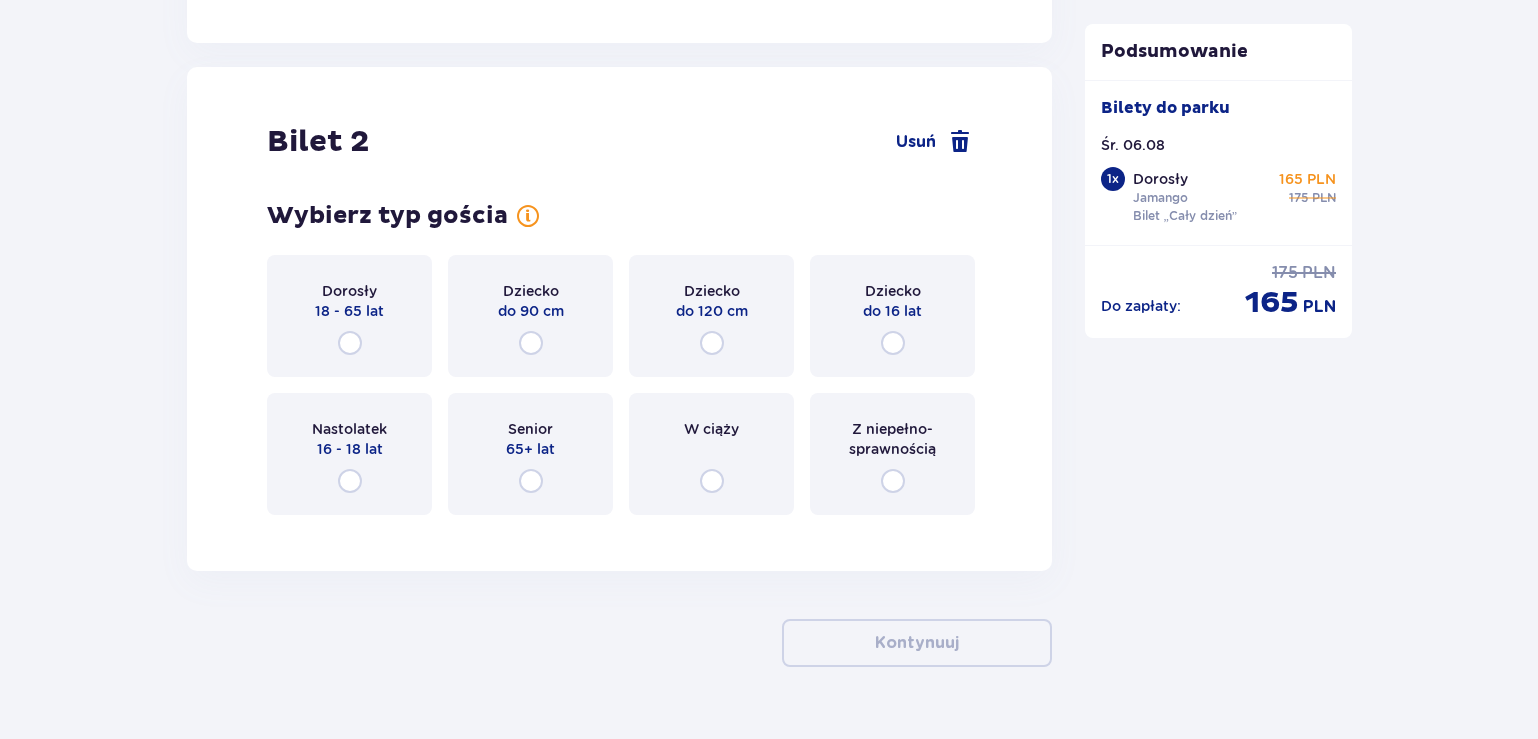 scroll, scrollTop: 2239, scrollLeft: 0, axis: vertical 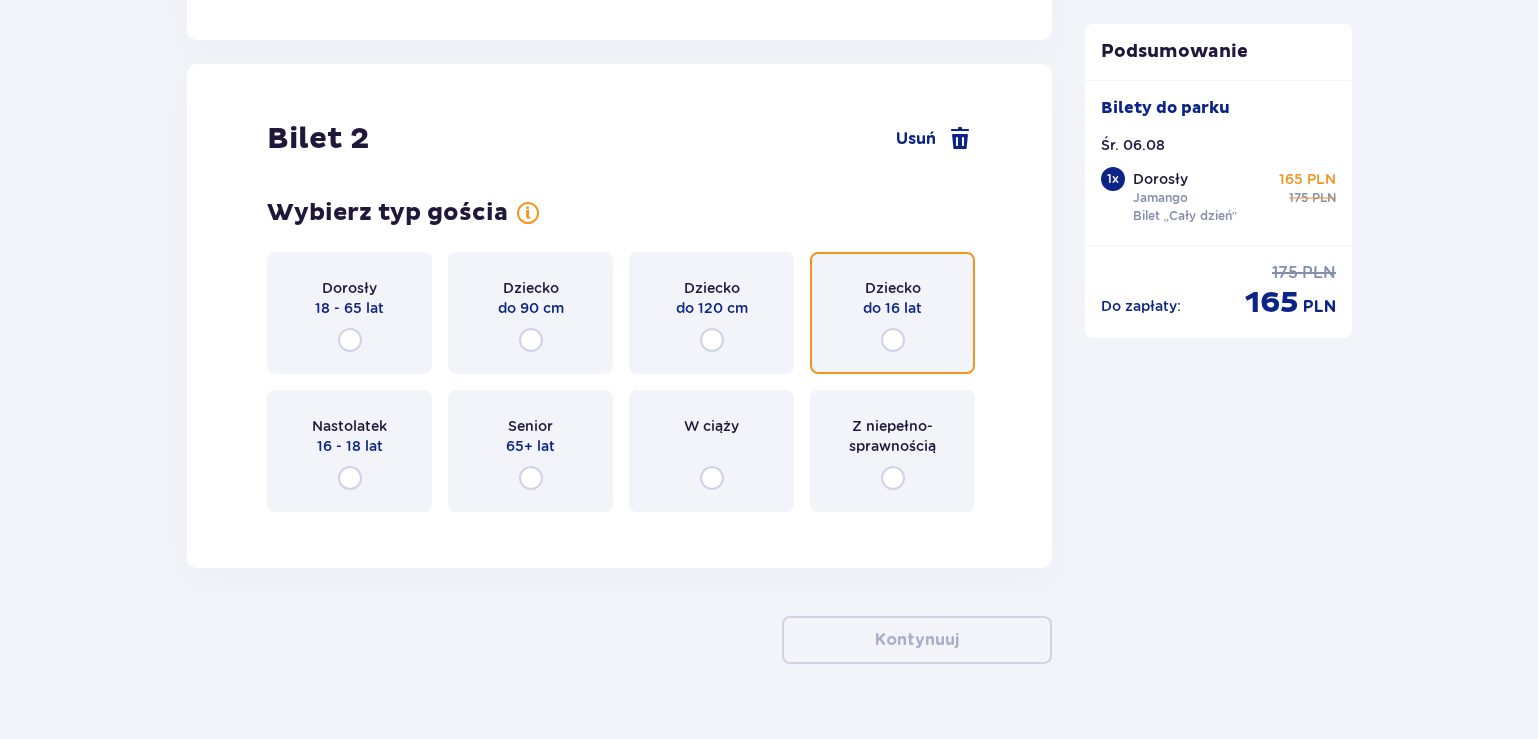 click at bounding box center [893, 340] 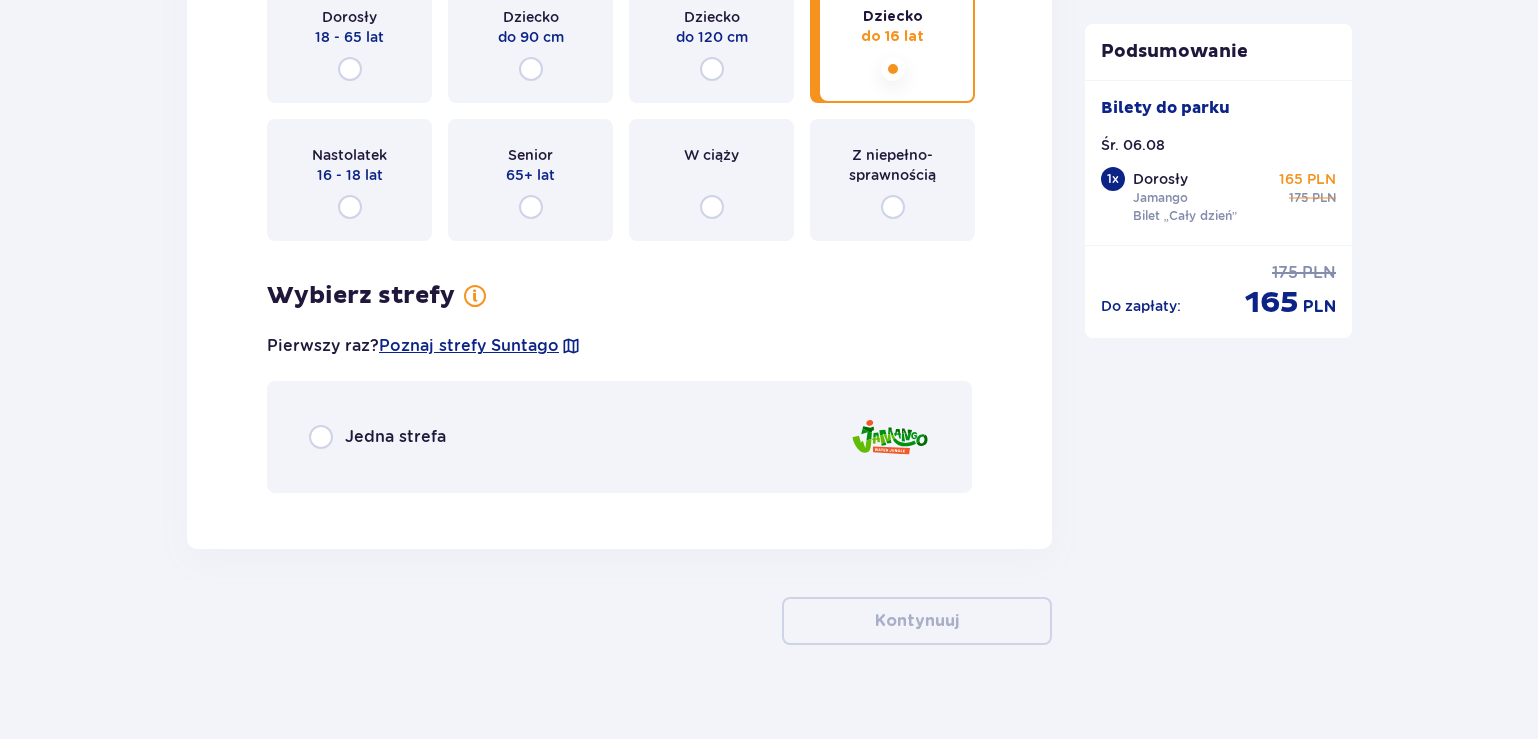 scroll, scrollTop: 2536, scrollLeft: 0, axis: vertical 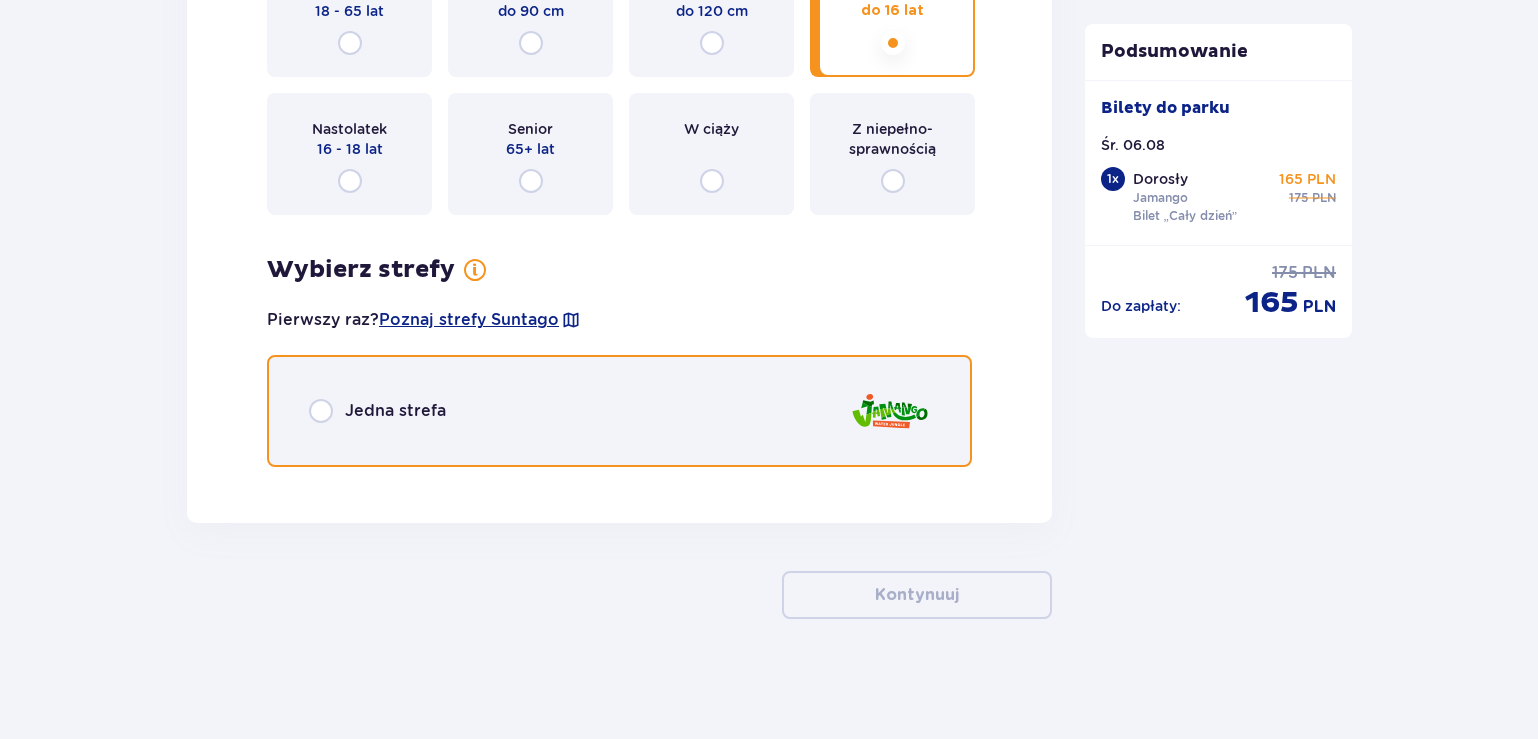 click at bounding box center (321, 411) 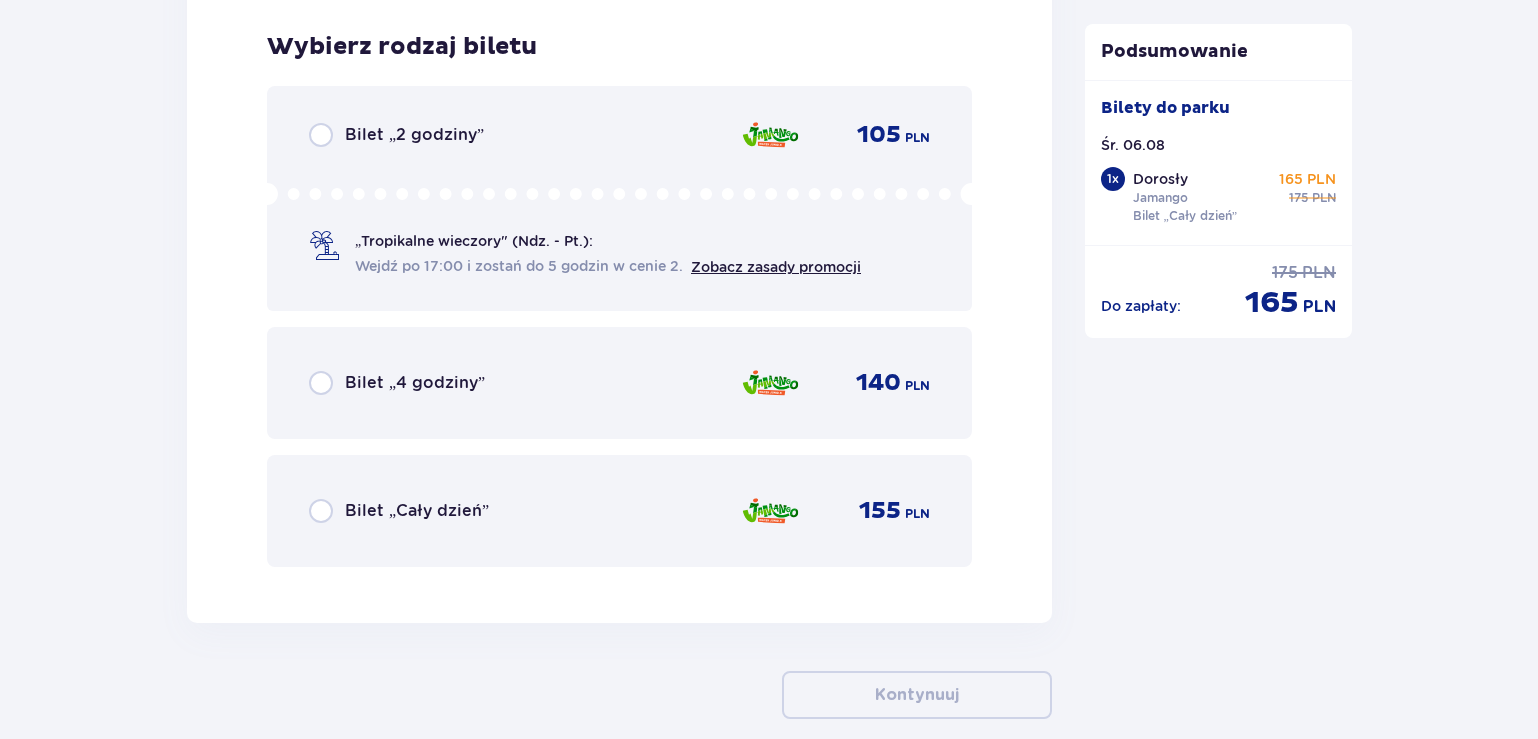 scroll, scrollTop: 3019, scrollLeft: 0, axis: vertical 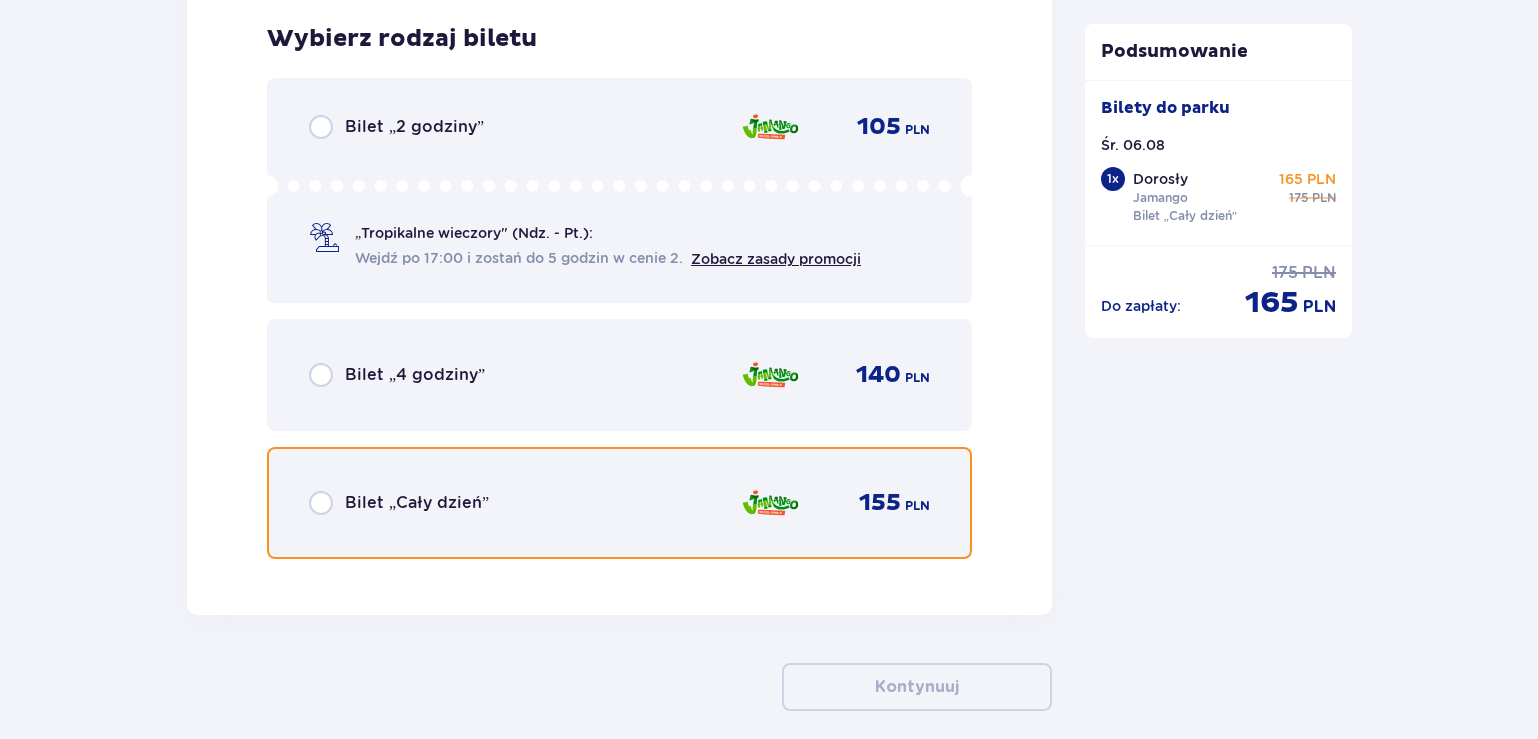 click at bounding box center (321, 503) 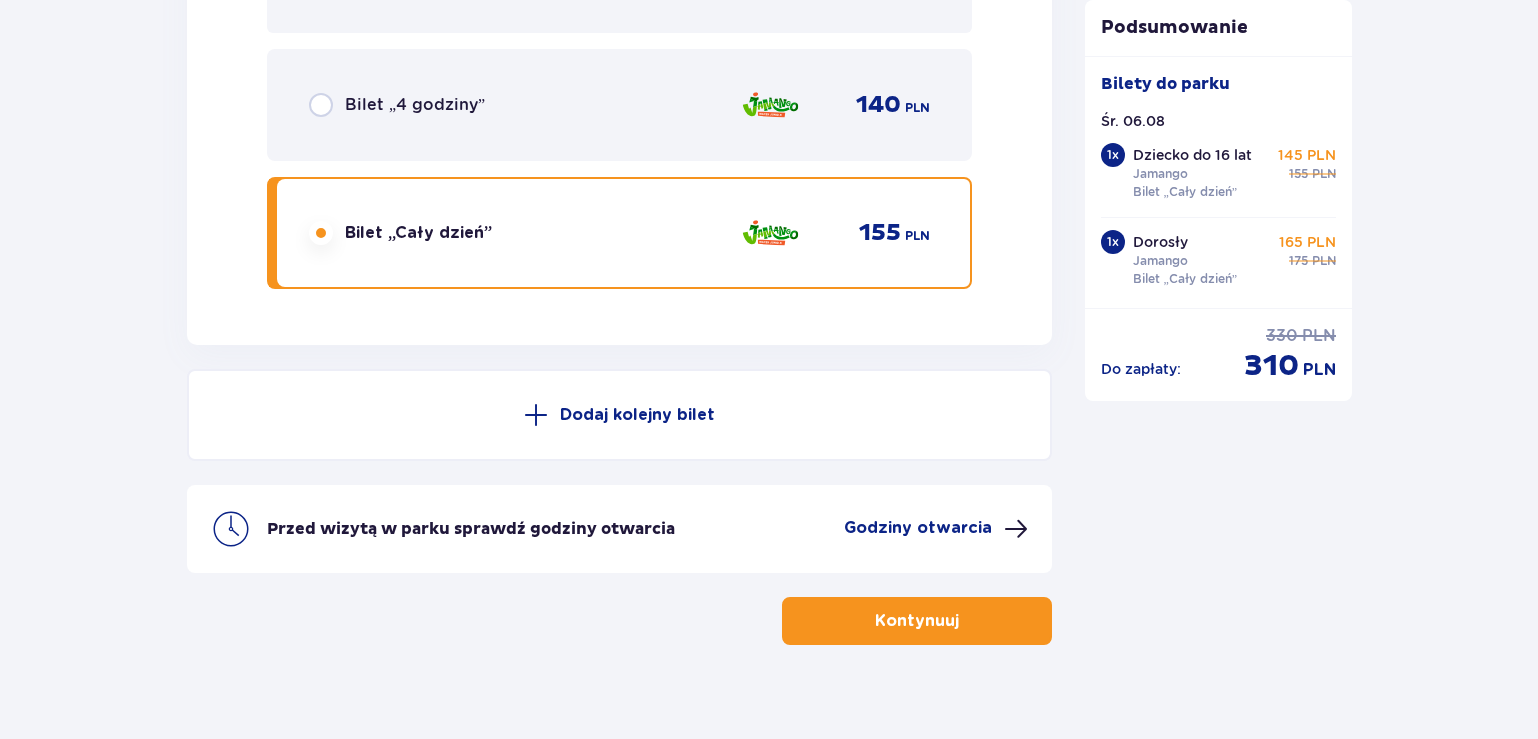 scroll, scrollTop: 3315, scrollLeft: 0, axis: vertical 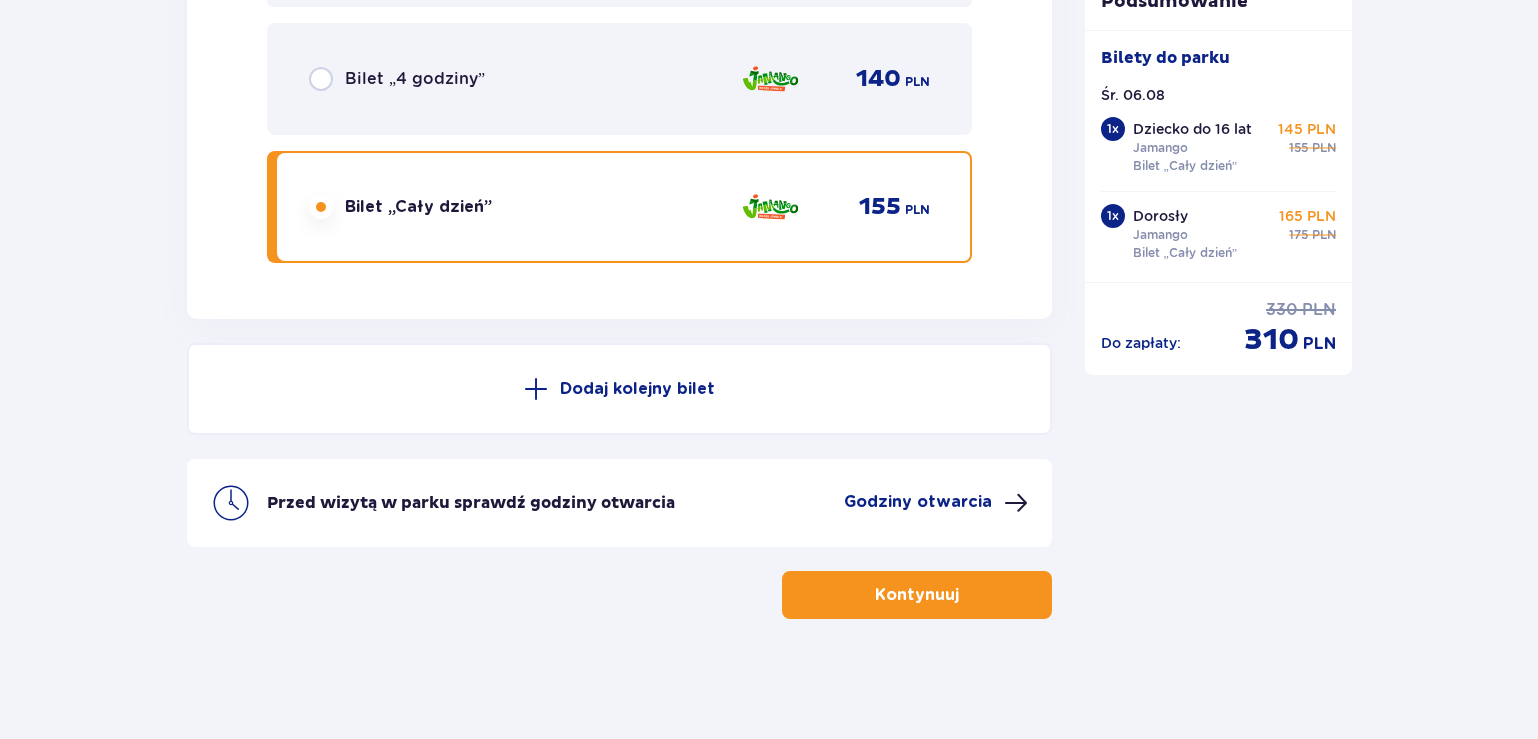 click on "Godziny otwarcia" at bounding box center (918, 502) 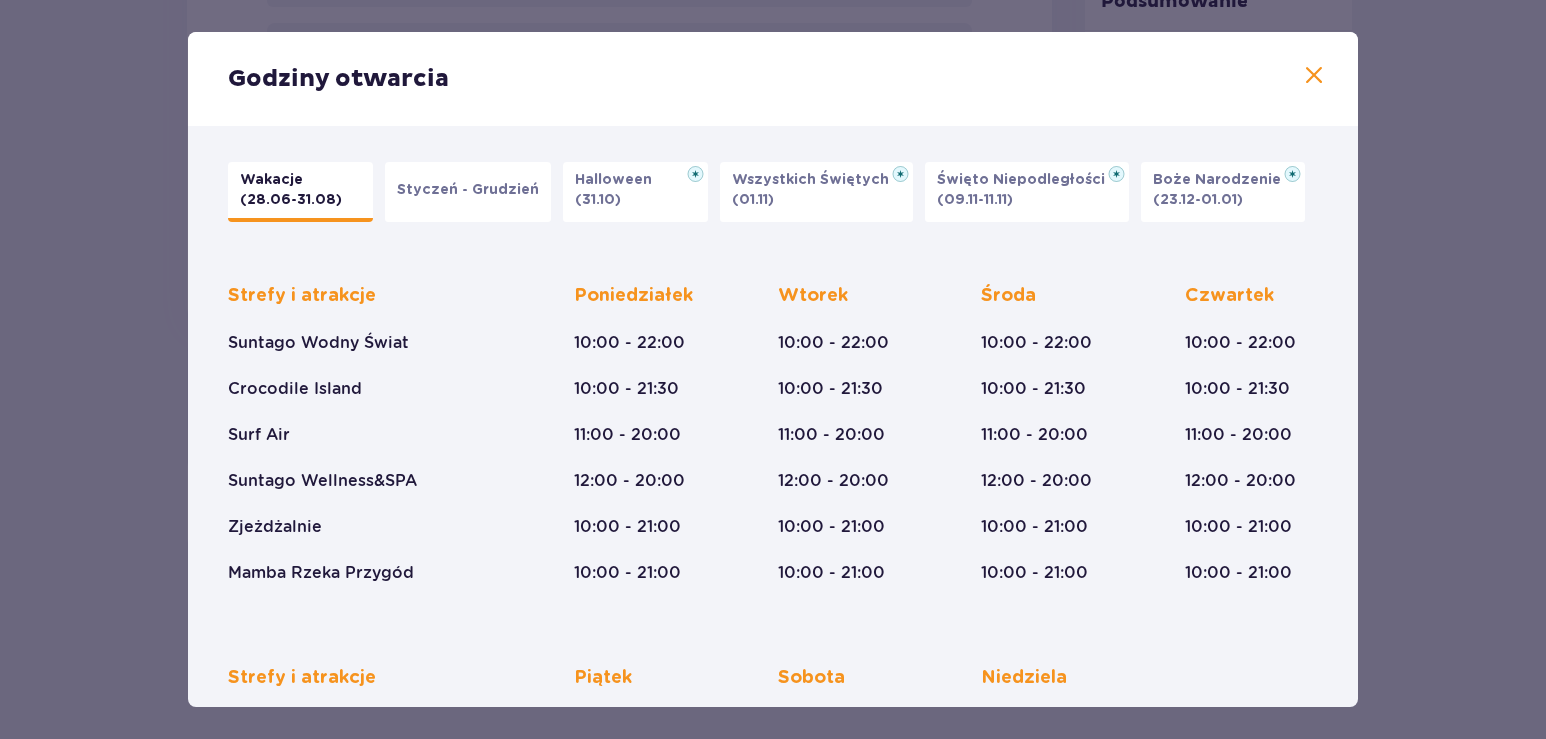 click at bounding box center (1314, 76) 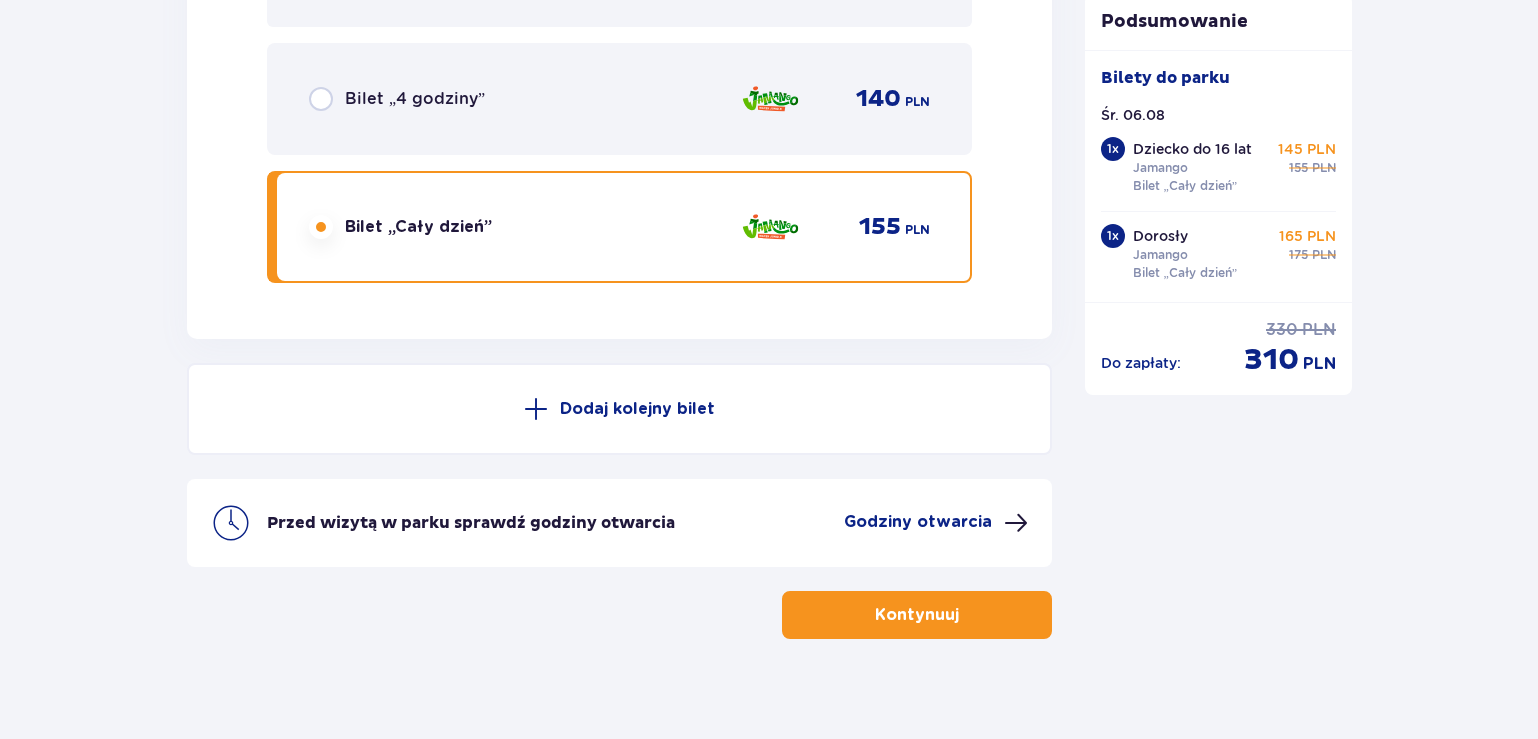 scroll, scrollTop: 3315, scrollLeft: 0, axis: vertical 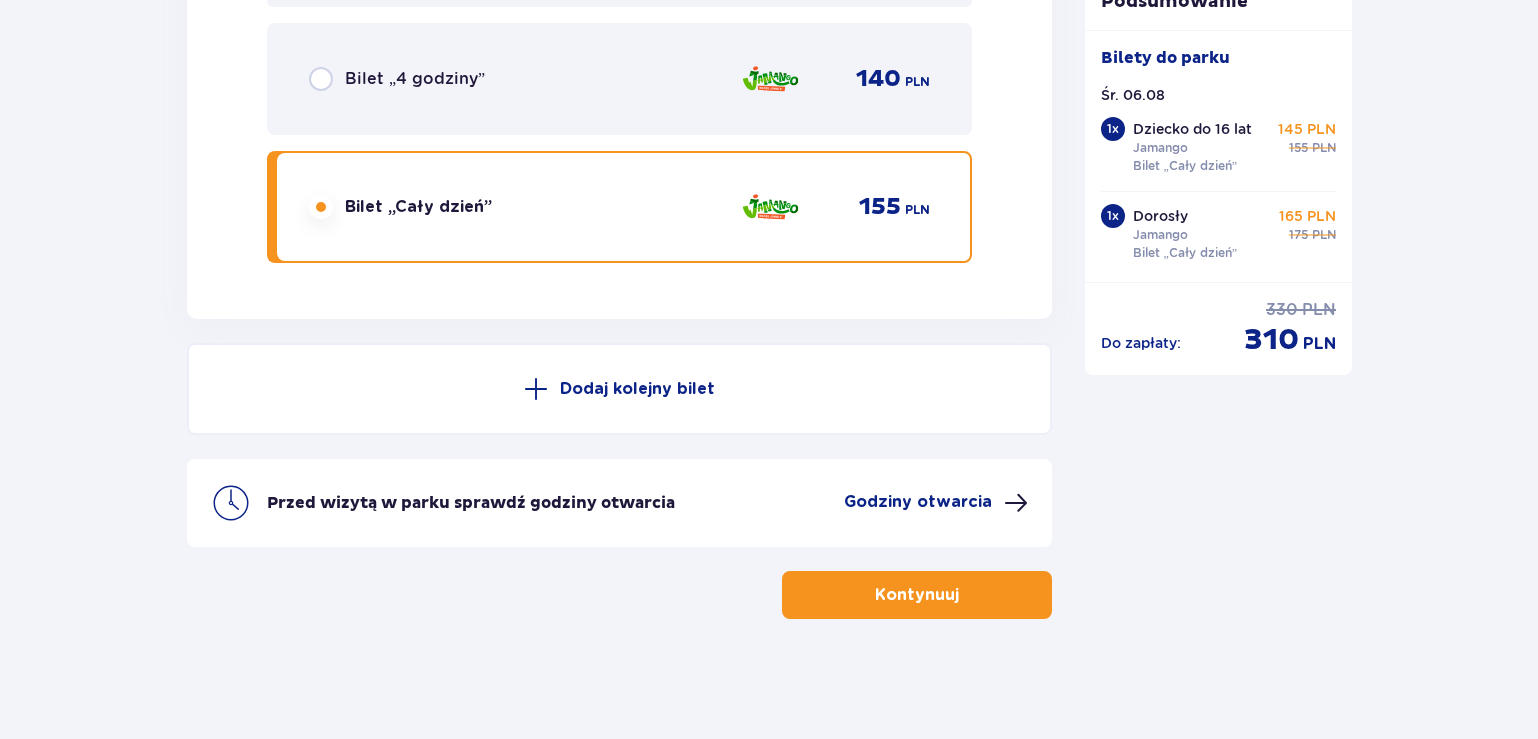 click on "Kontynuuj" at bounding box center [917, 595] 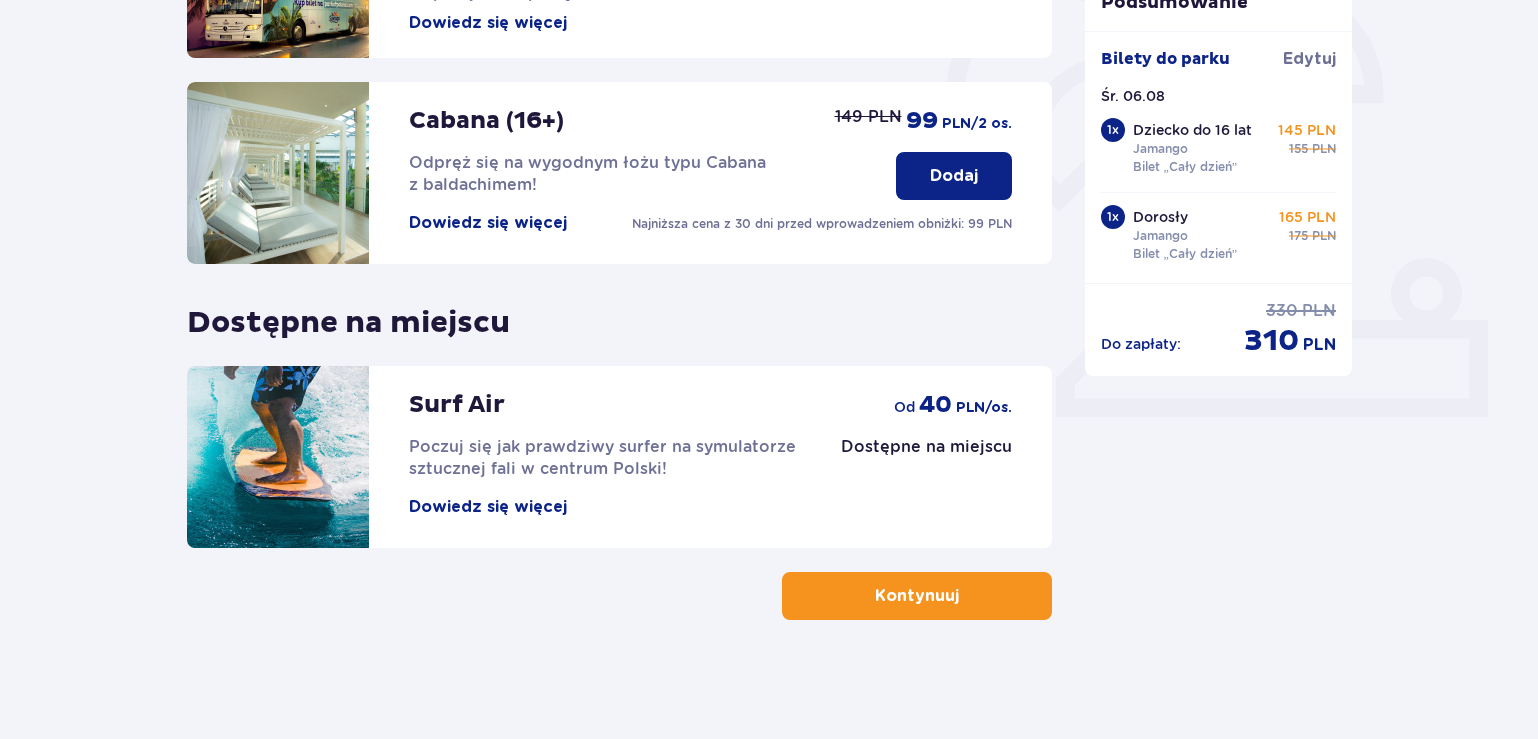 scroll, scrollTop: 617, scrollLeft: 0, axis: vertical 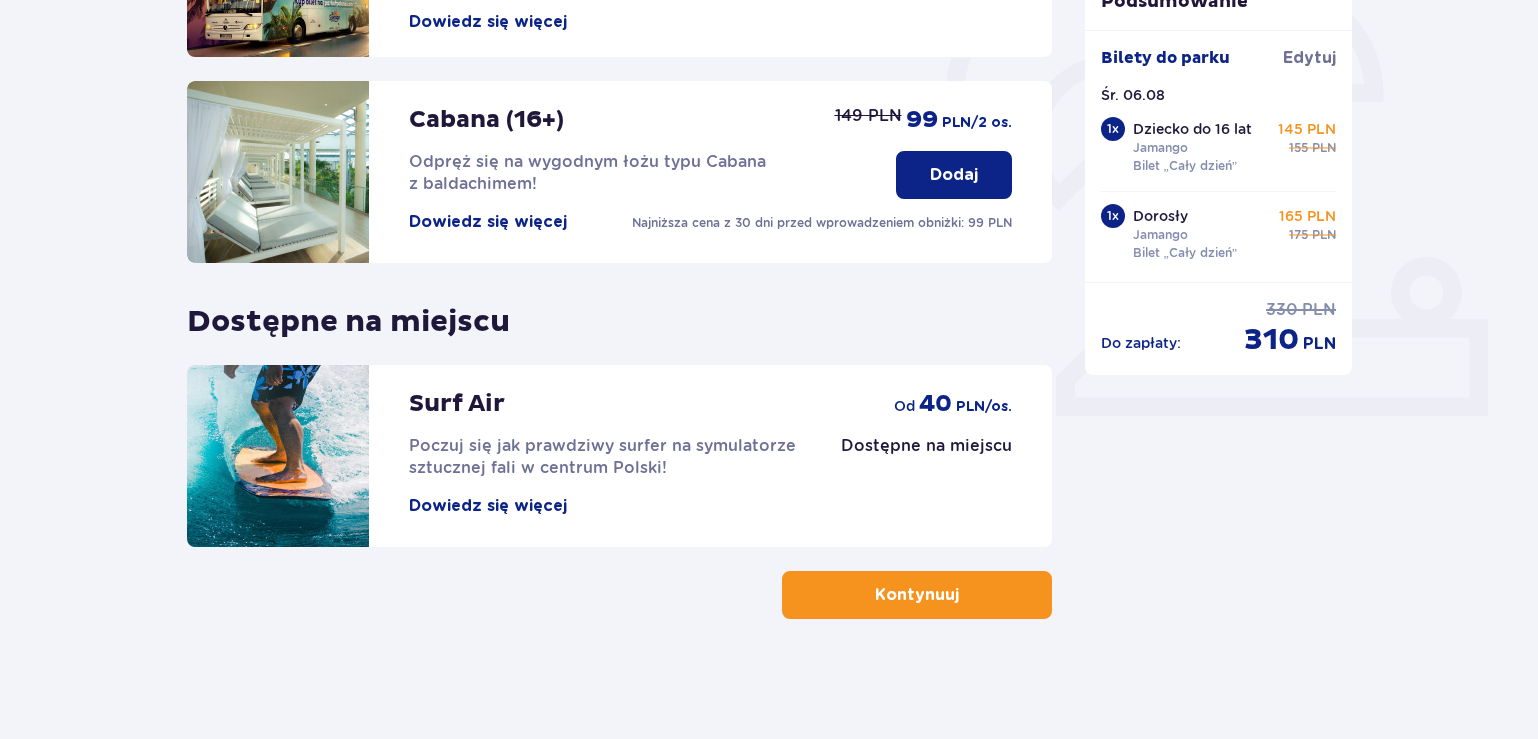 click on "Kontynuuj" at bounding box center [917, 595] 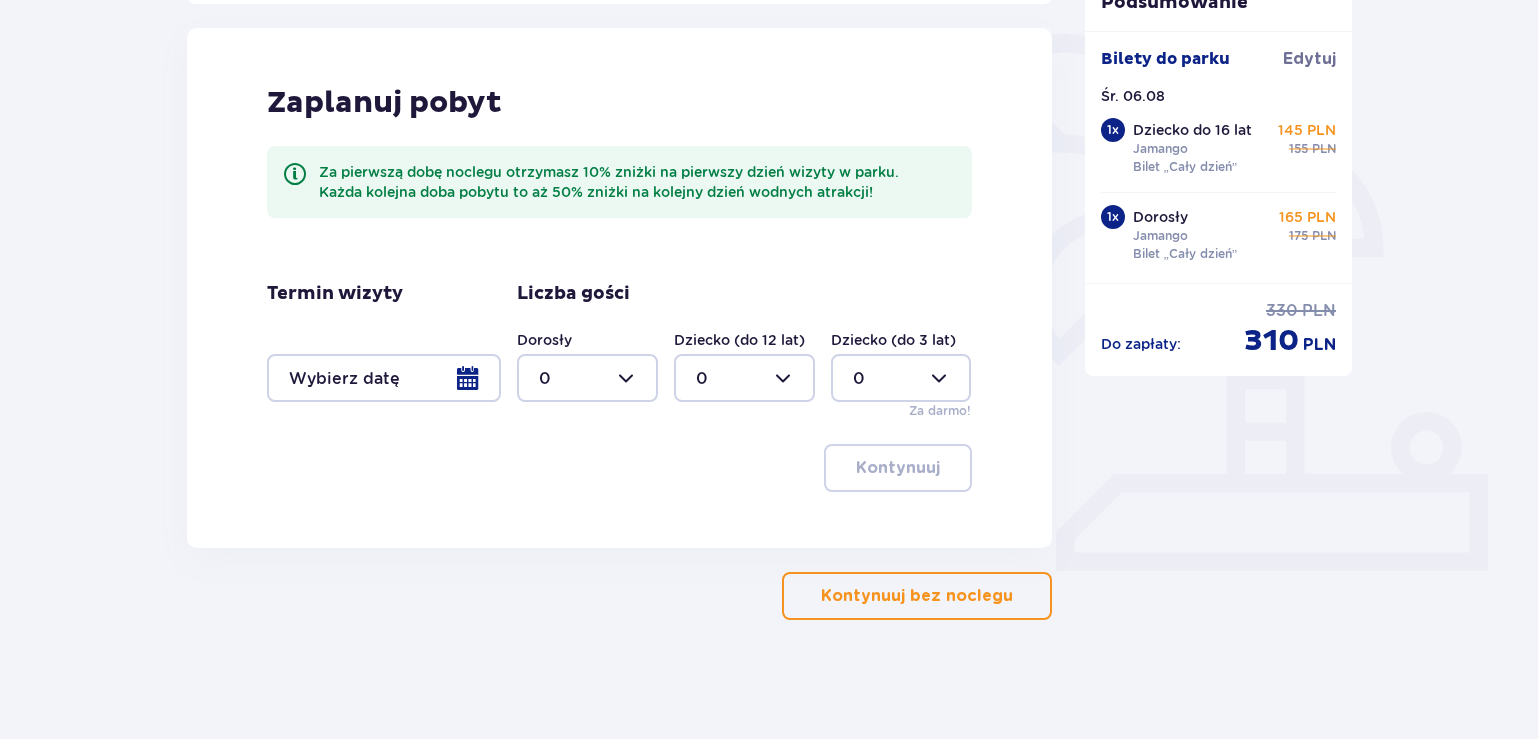 scroll, scrollTop: 463, scrollLeft: 0, axis: vertical 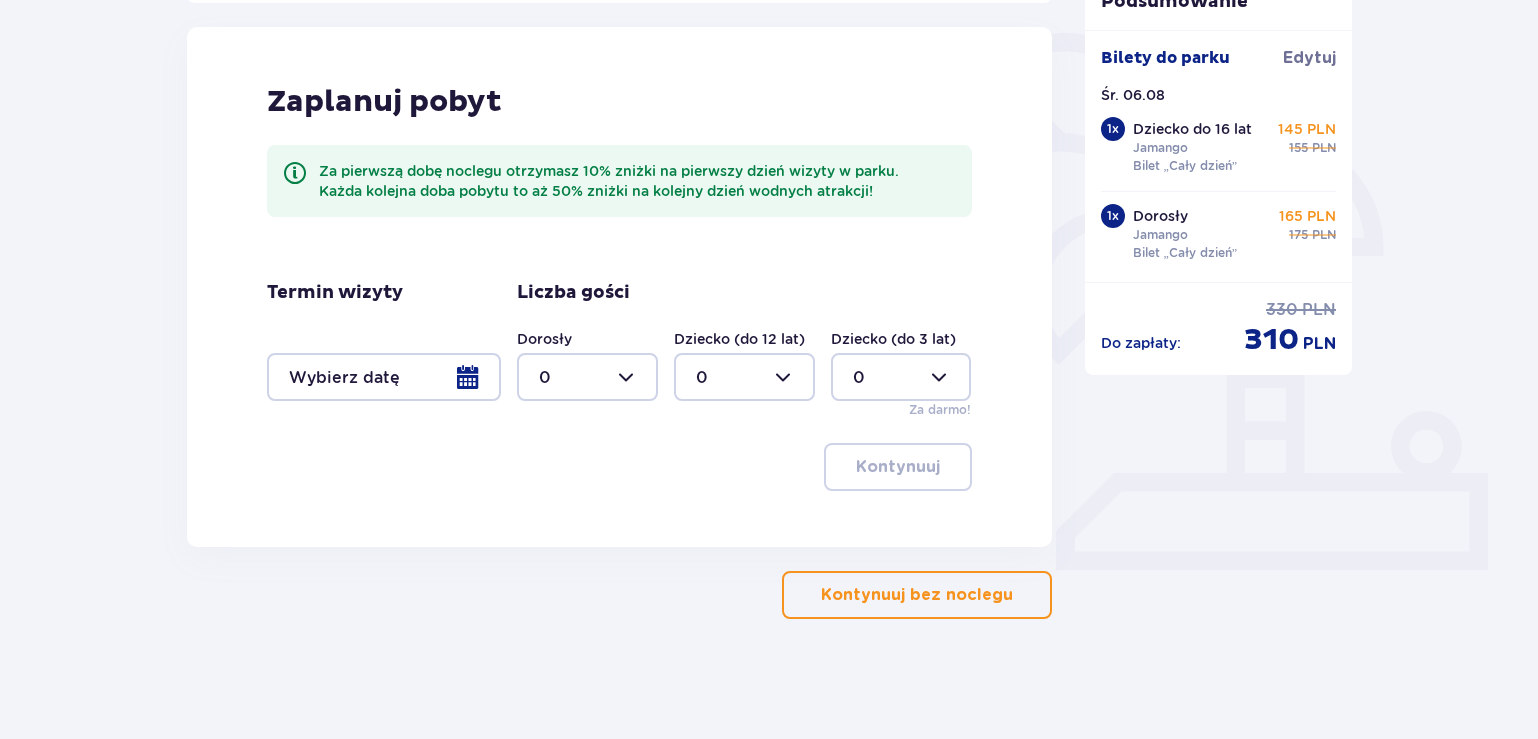 click on "Kontynuuj bez noclegu" at bounding box center (917, 595) 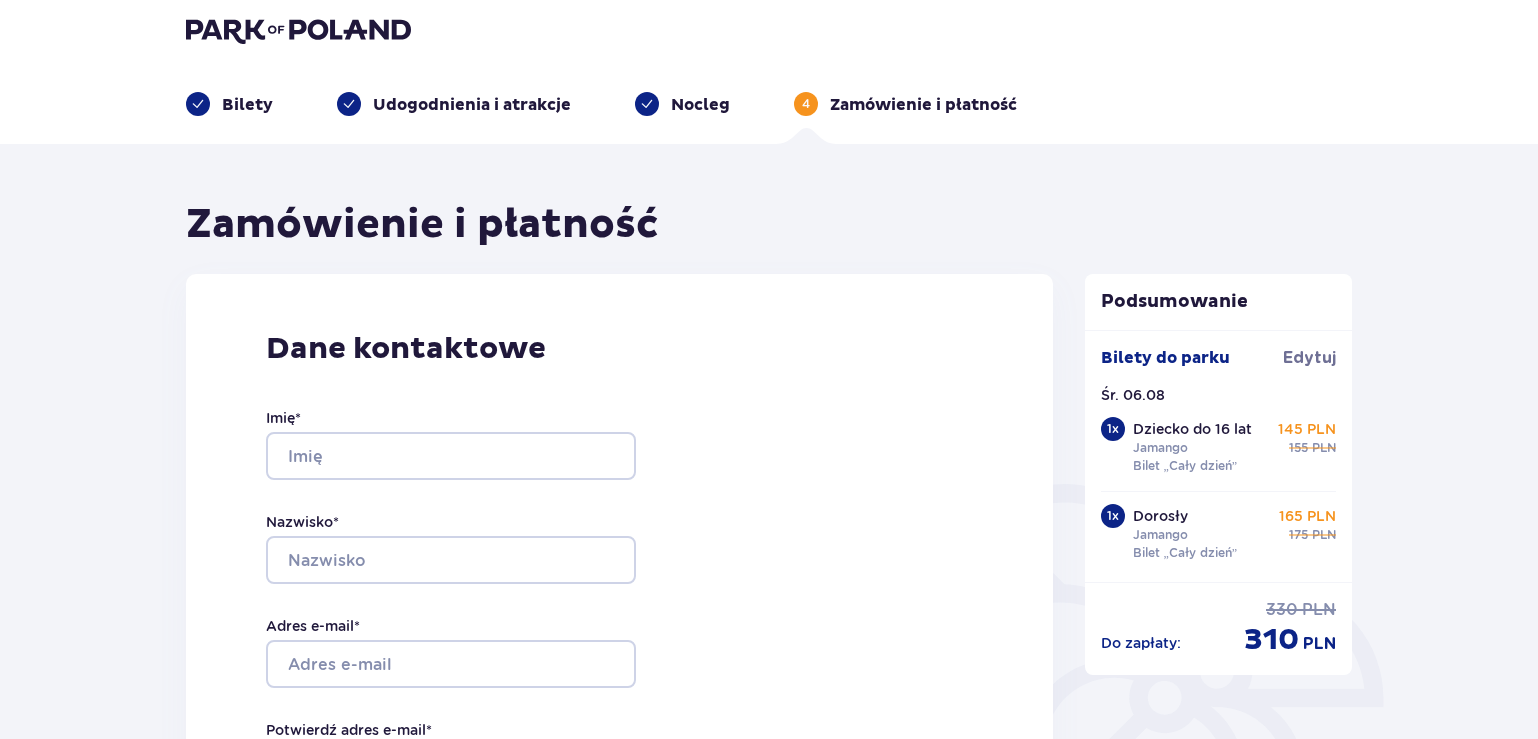 scroll, scrollTop: 0, scrollLeft: 0, axis: both 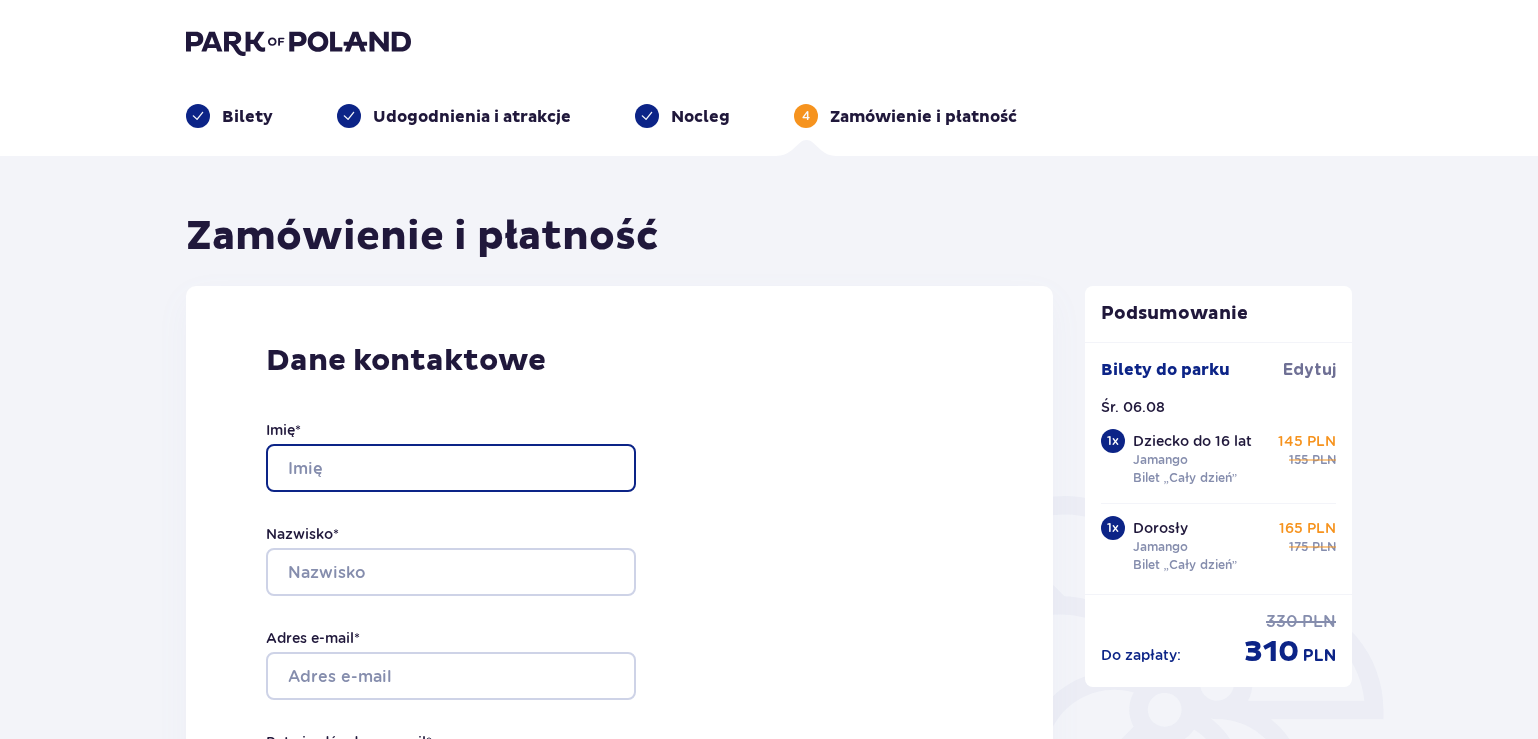 click on "Imię *" at bounding box center [451, 468] 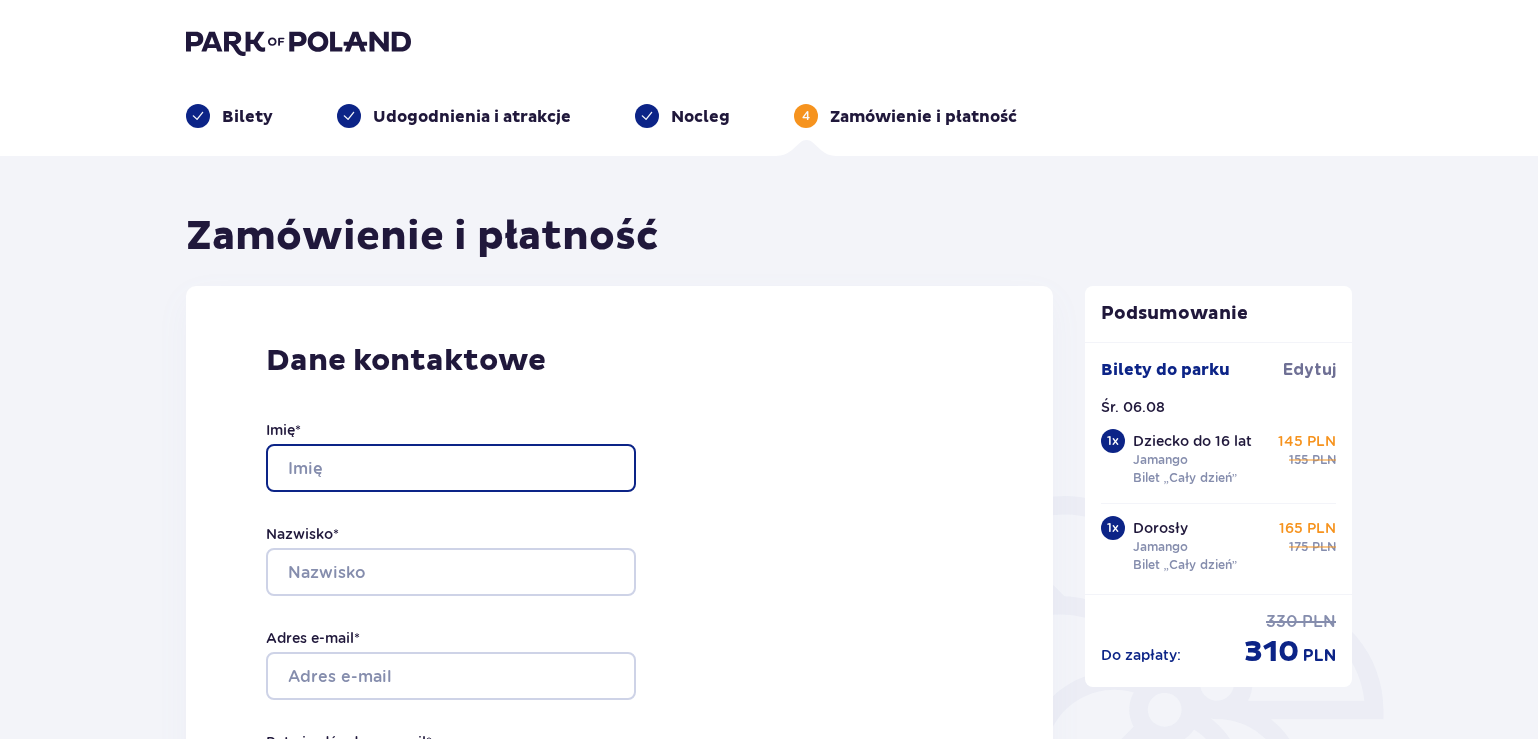 type on "Rafał" 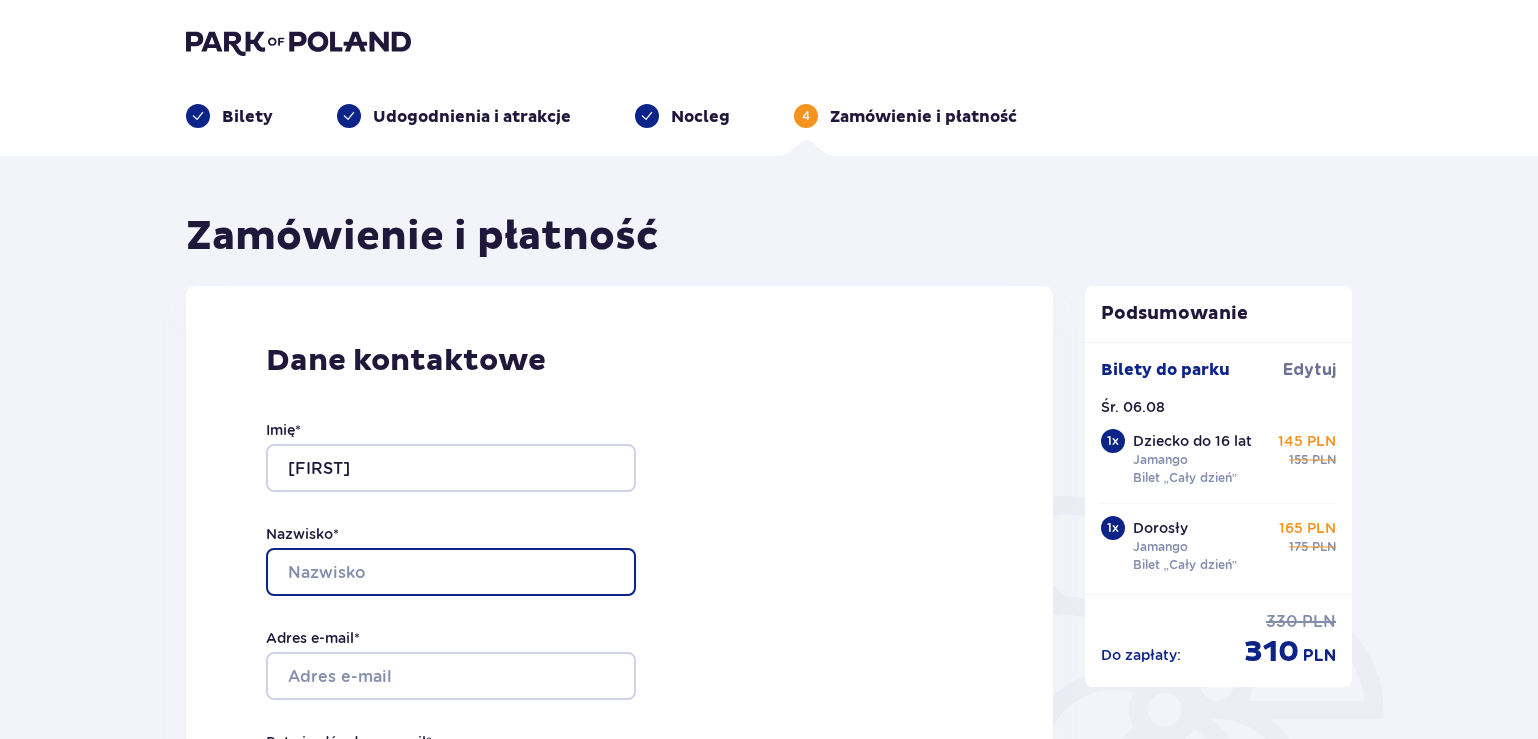 type on "Boratyński" 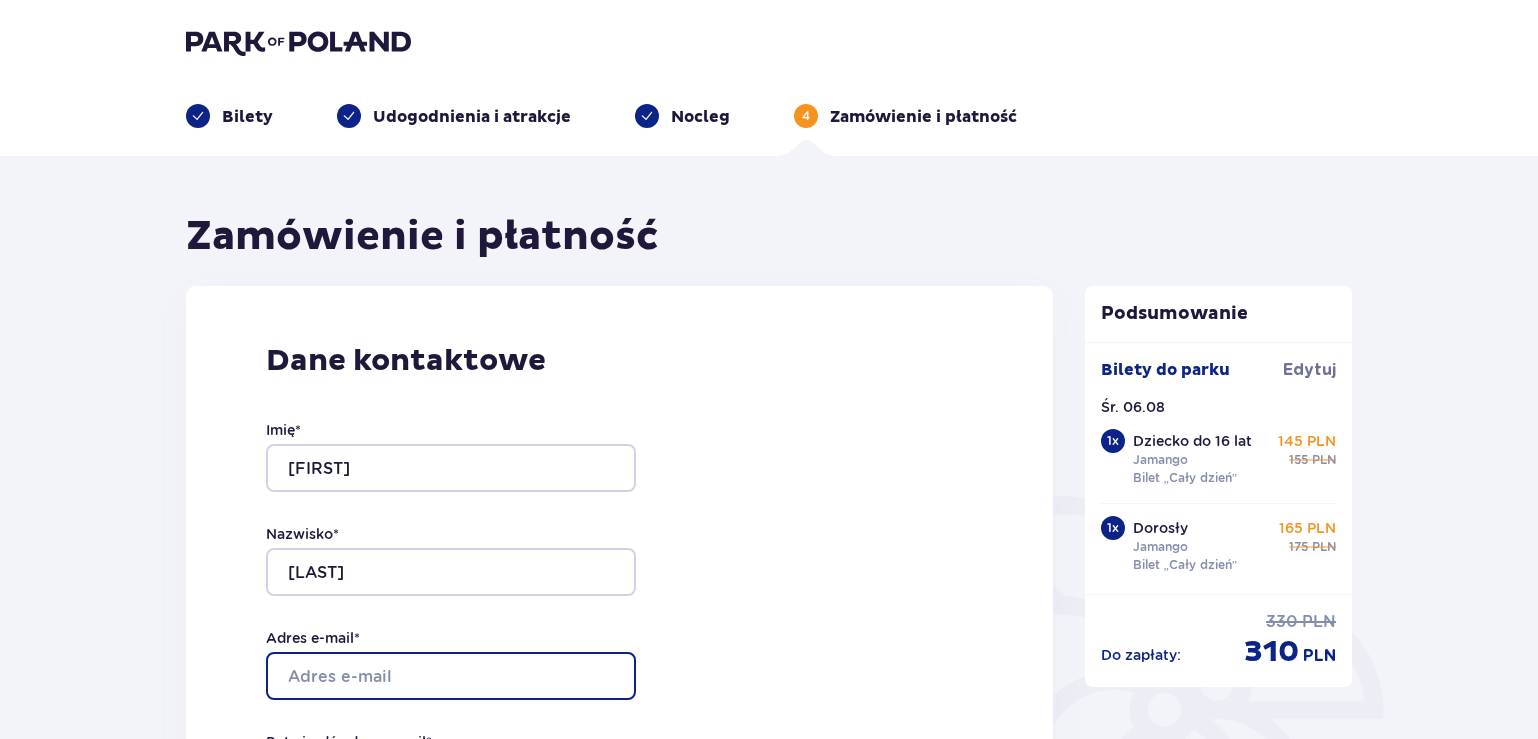 type on "rafbor69@gmail.com" 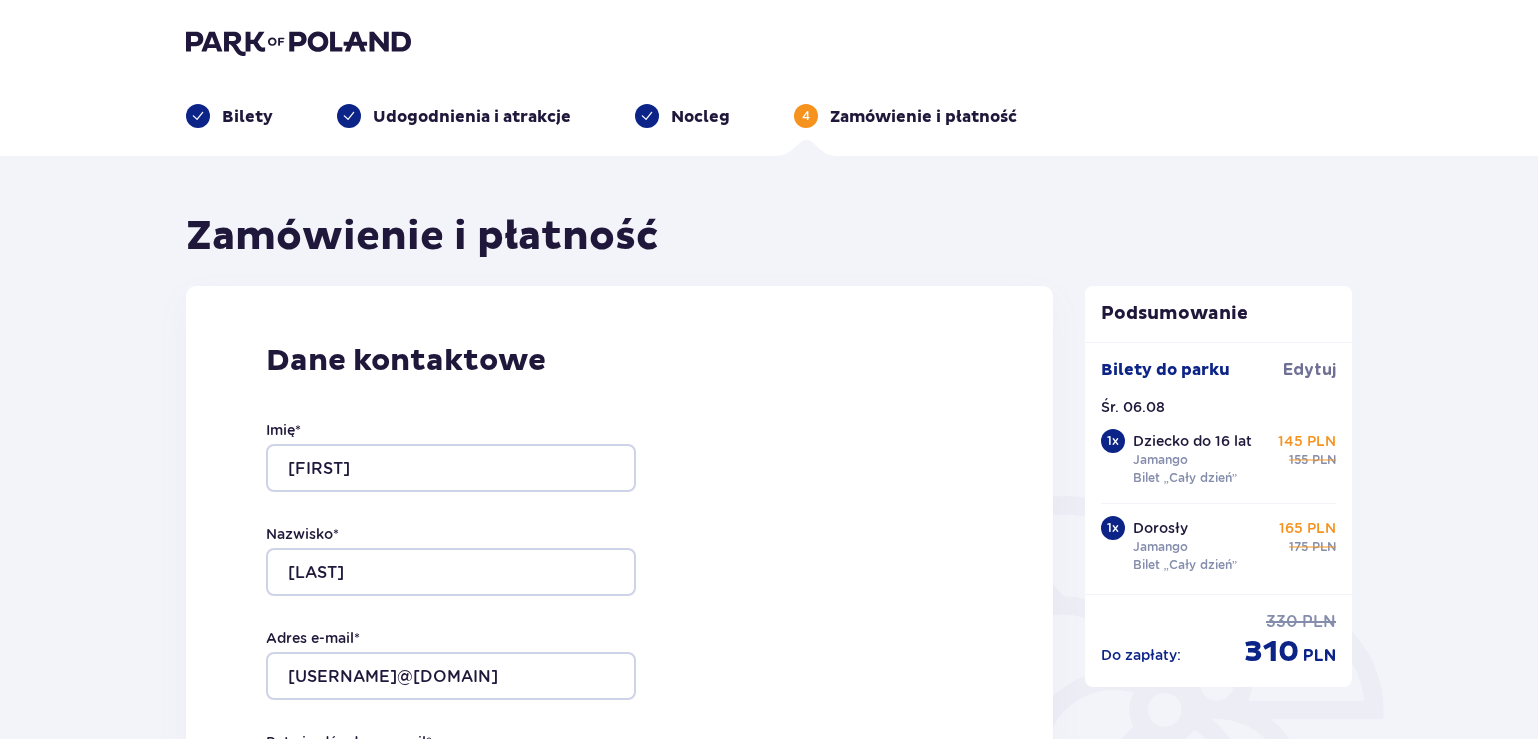 type on "rafbor69@gmail.com" 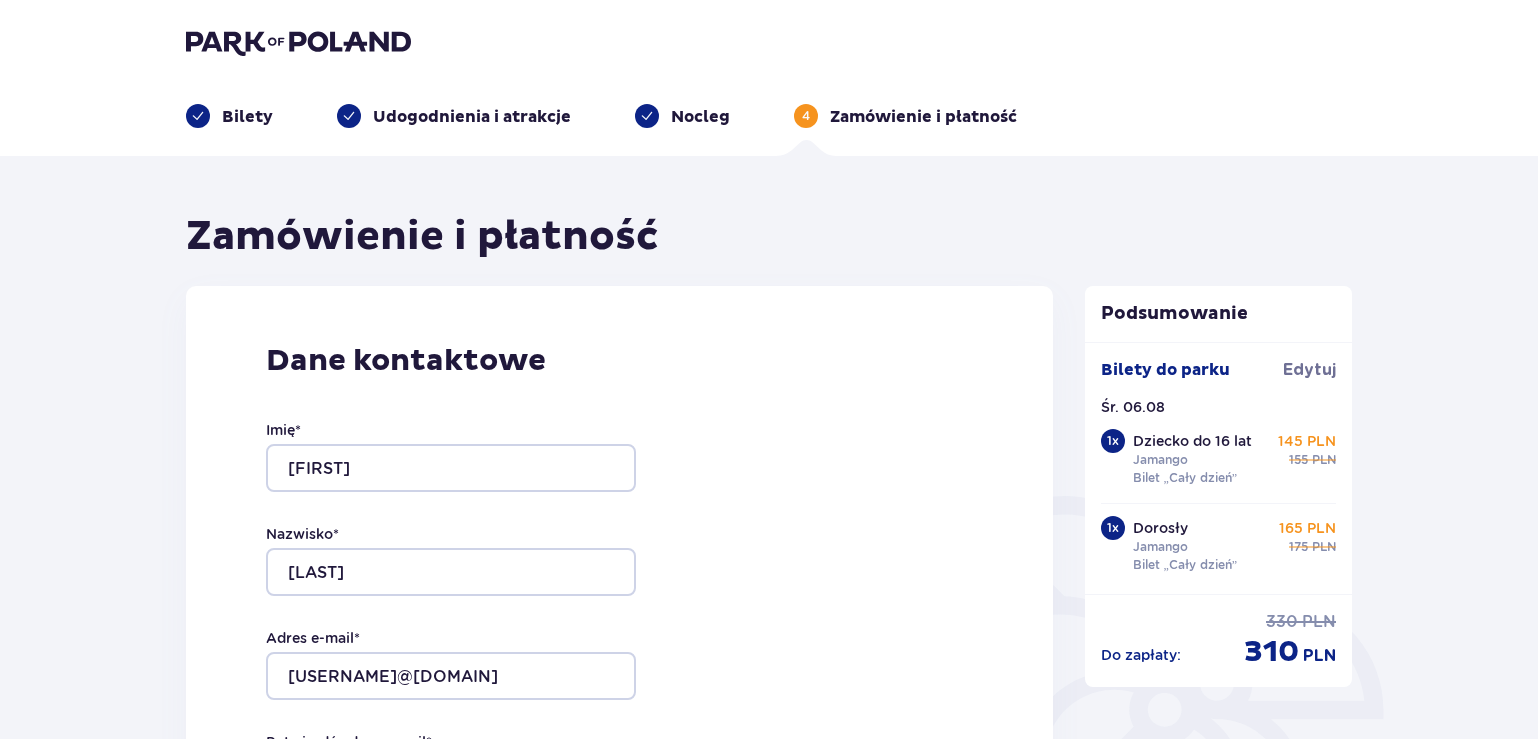 type on "+48505955585" 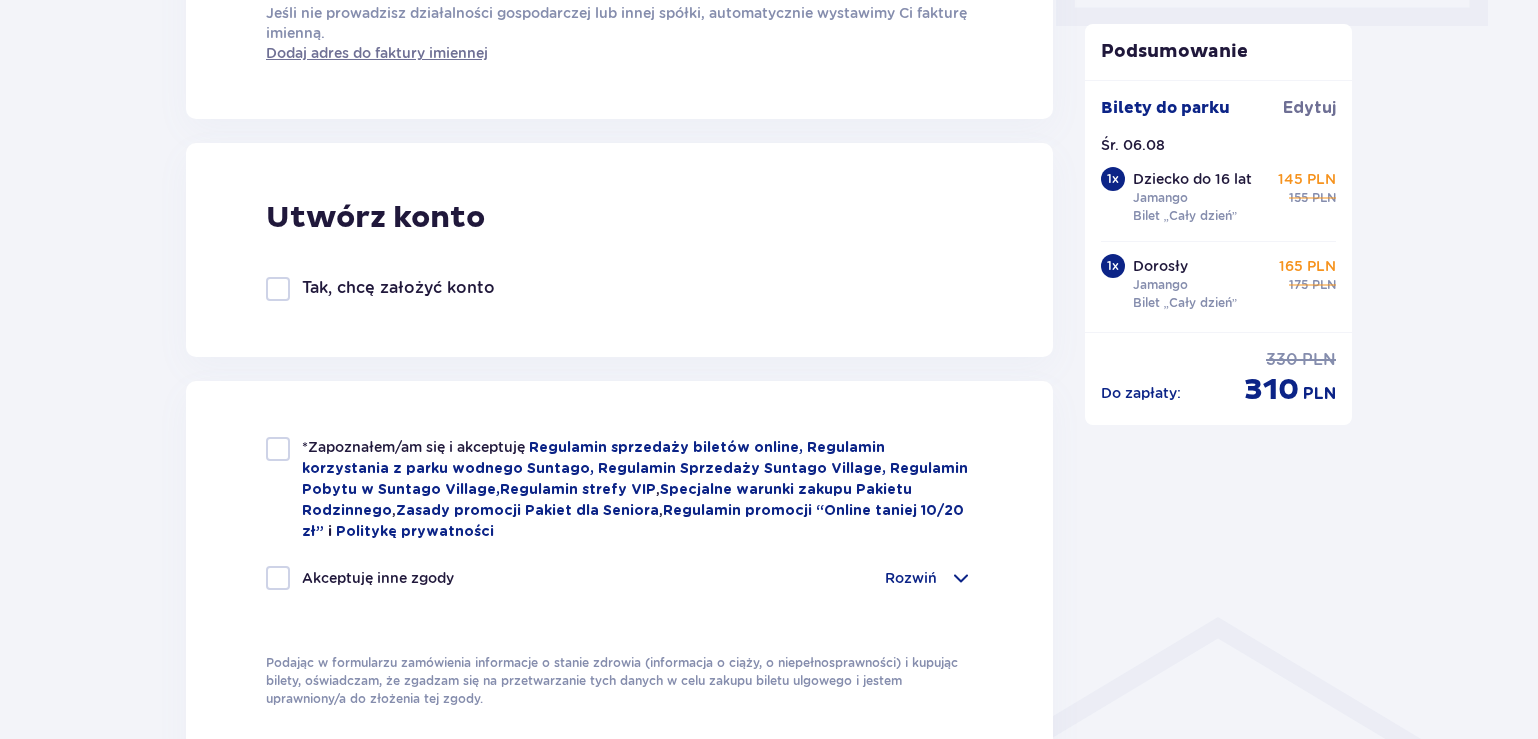 scroll, scrollTop: 1013, scrollLeft: 0, axis: vertical 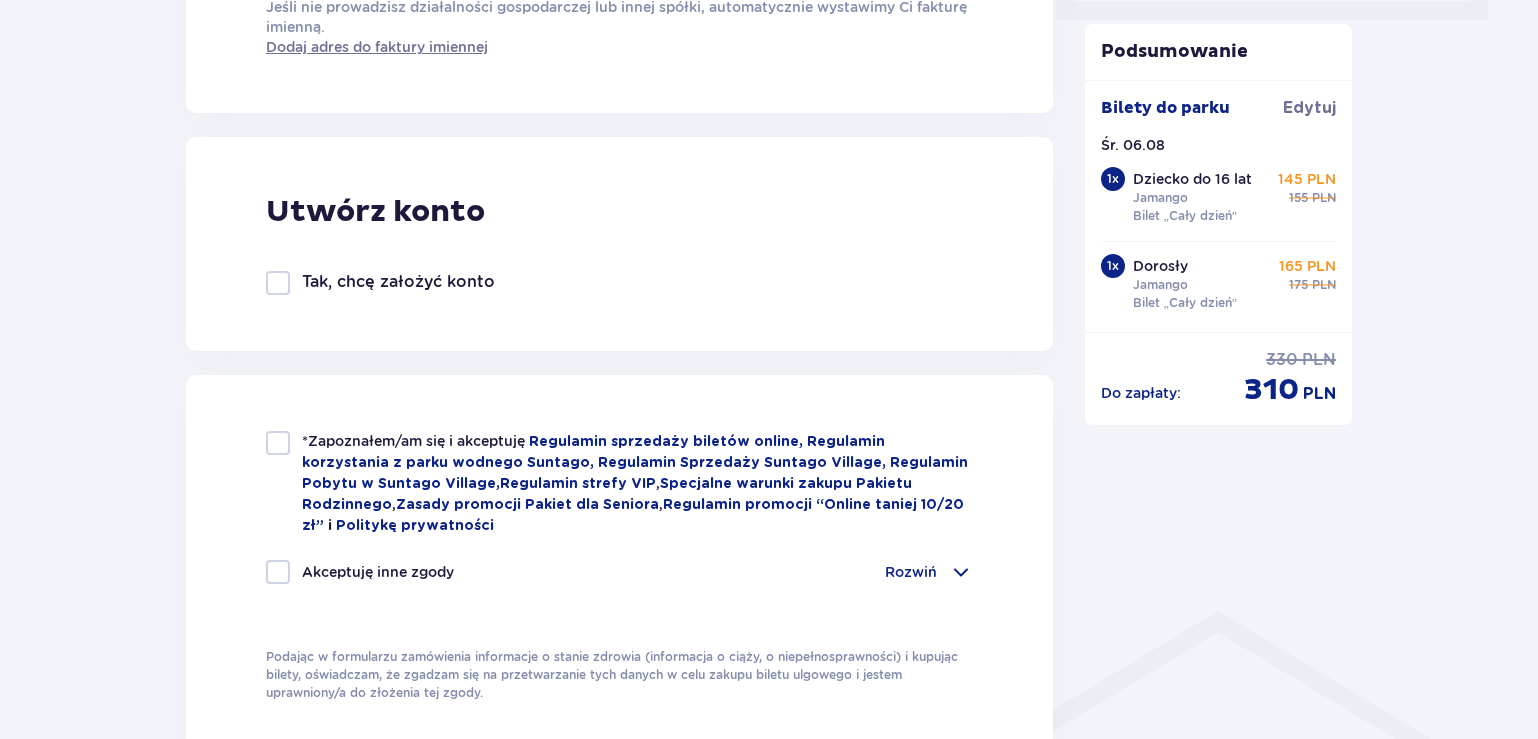 click on "*Zapoznałem/am się i akceptuję   Regulamin sprzedaży biletów online,   Regulamin korzystania z parku wodnego Suntago,   Regulamin Sprzedaży Suntago Village,   Regulamin Pobytu w Suntago Village ,  Regulamin strefy VIP ,  Specjalne warunki zakupu Pakietu Rodzinnego ,  Zasady promocji Pakiet dla Seniora ,  Regulamin promocji “Online taniej 10/20 zł”   i   Politykę prywatności Akceptuję inne zgody Rozwiń Chcę otrzymywać od Global Parks Poland Sp. z o.o. z siedzibą przy ul. Fosa 41/11, 02-768 Warszawa, informacje o ofertach tej Spółki drogą elektroniczną, dlatego w tym celu zgadzam się na przetwarzanie przez tę Spółkę moich danych osobowych Chcę otrzymywać od Global Parks Poland Sp. z o.o., informacje o ofertach tej Spółki drogą telefoniczną, dlatego w tym celu zgadzam się na przetwarzanie przez tę Spółkę moich danych osobowych" at bounding box center (619, 566) 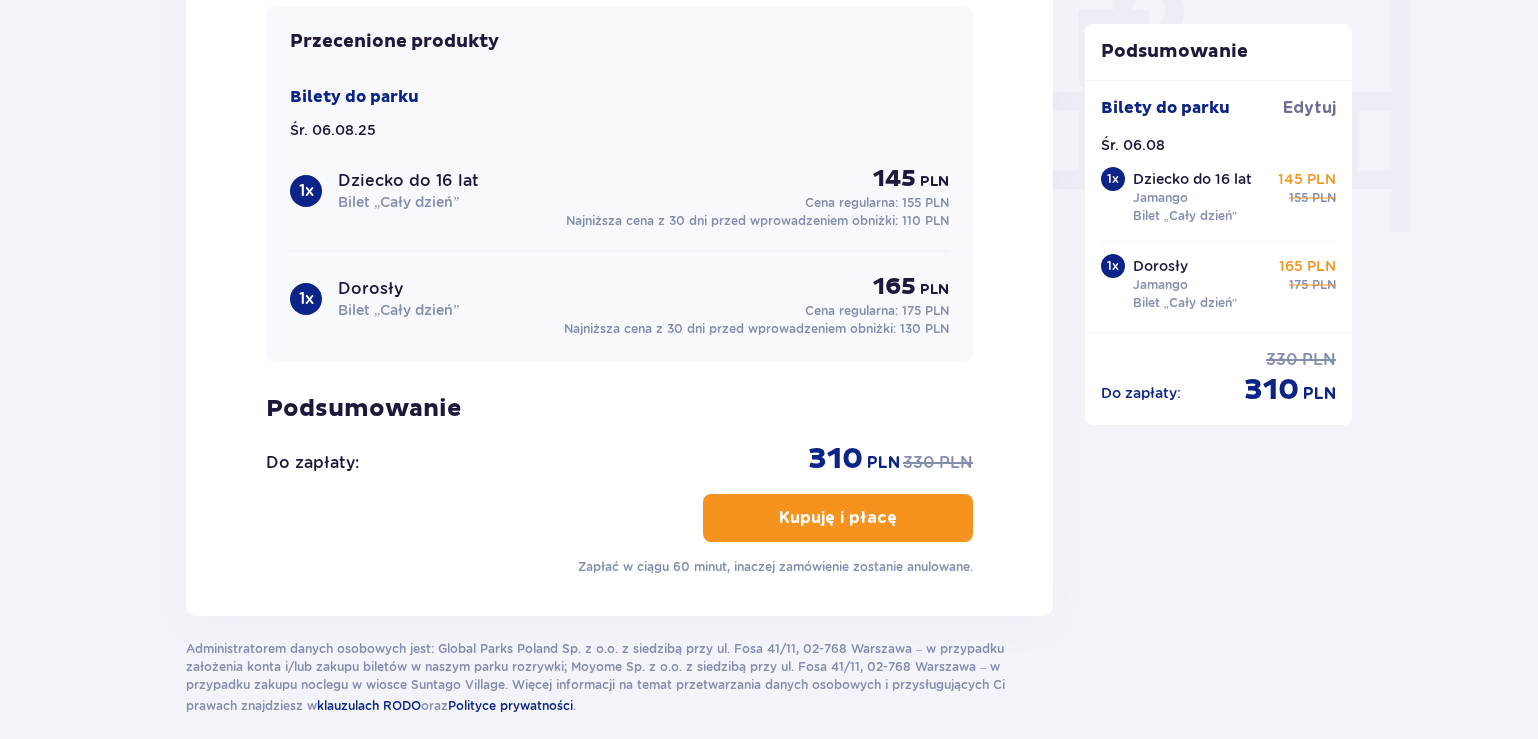 scroll, scrollTop: 1927, scrollLeft: 0, axis: vertical 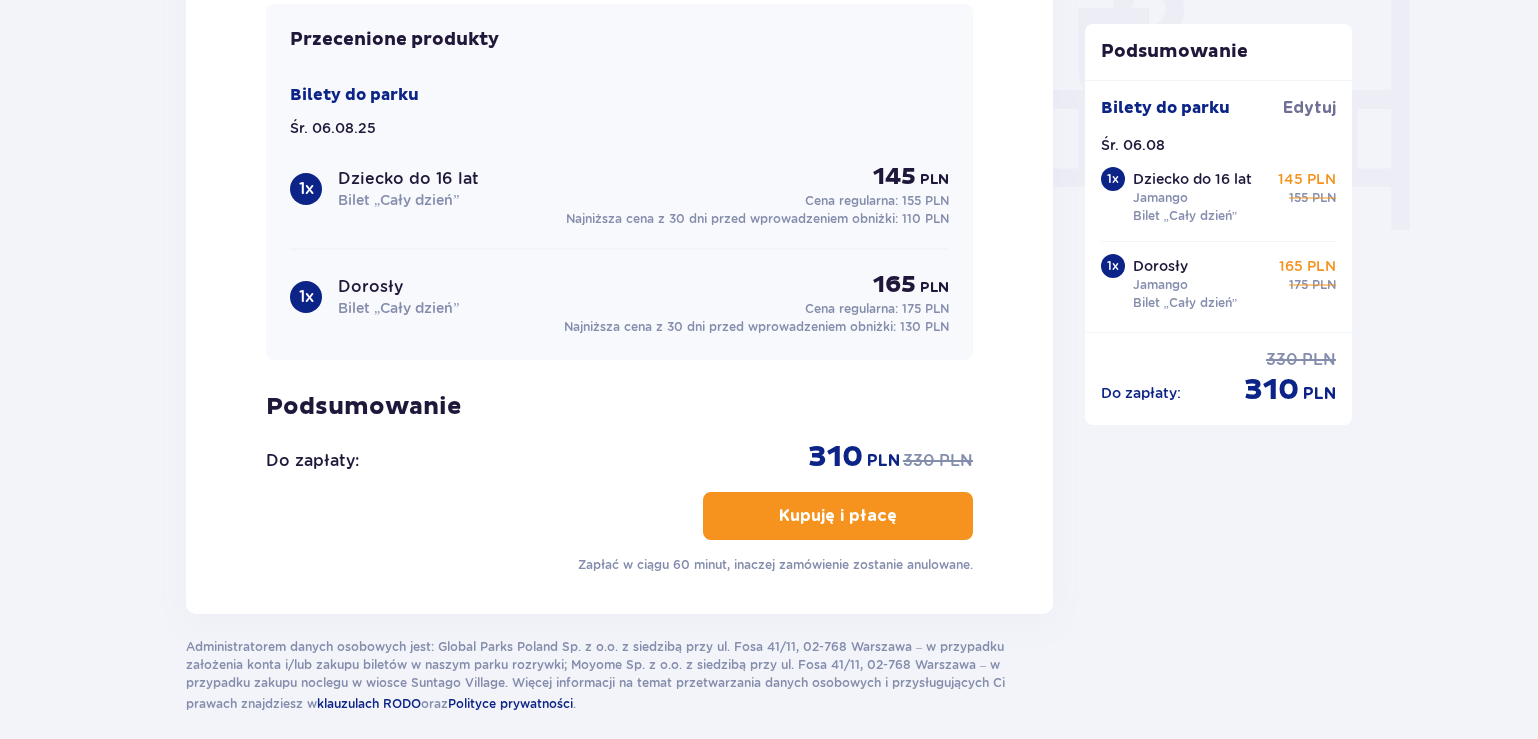 click on "Kupuję i płacę" at bounding box center (838, 516) 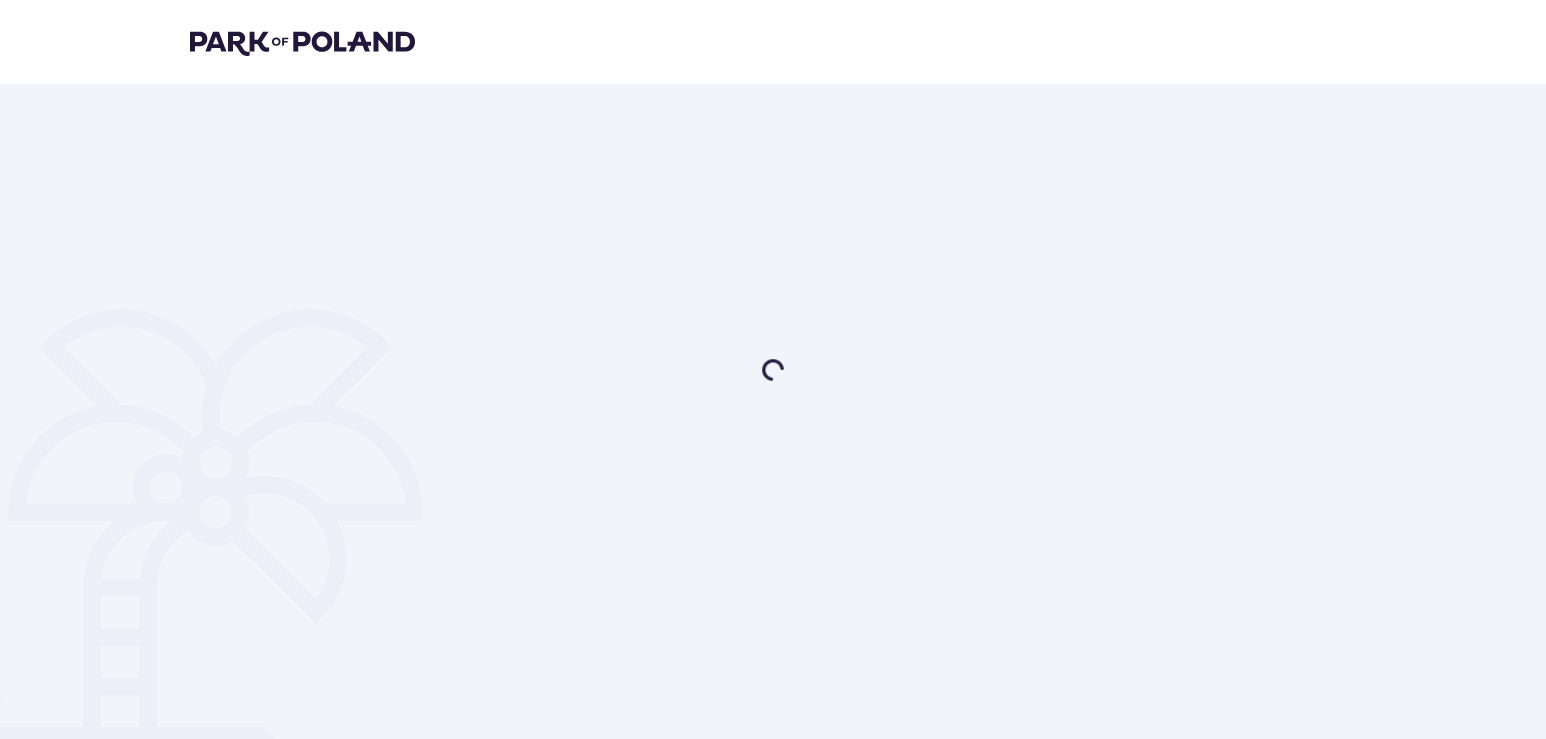 scroll, scrollTop: 0, scrollLeft: 0, axis: both 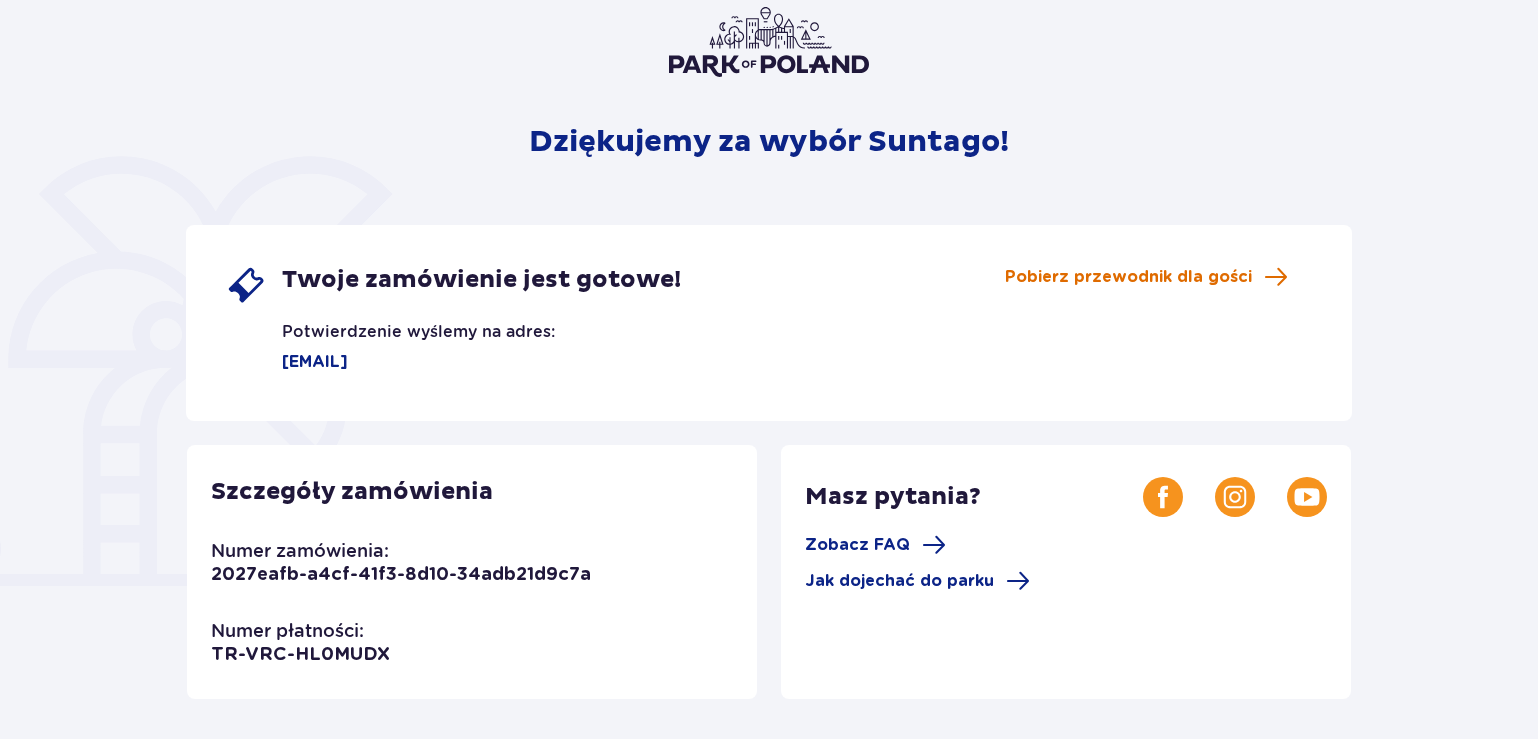 click on "Pobierz przewodnik dla gości" at bounding box center (1128, 277) 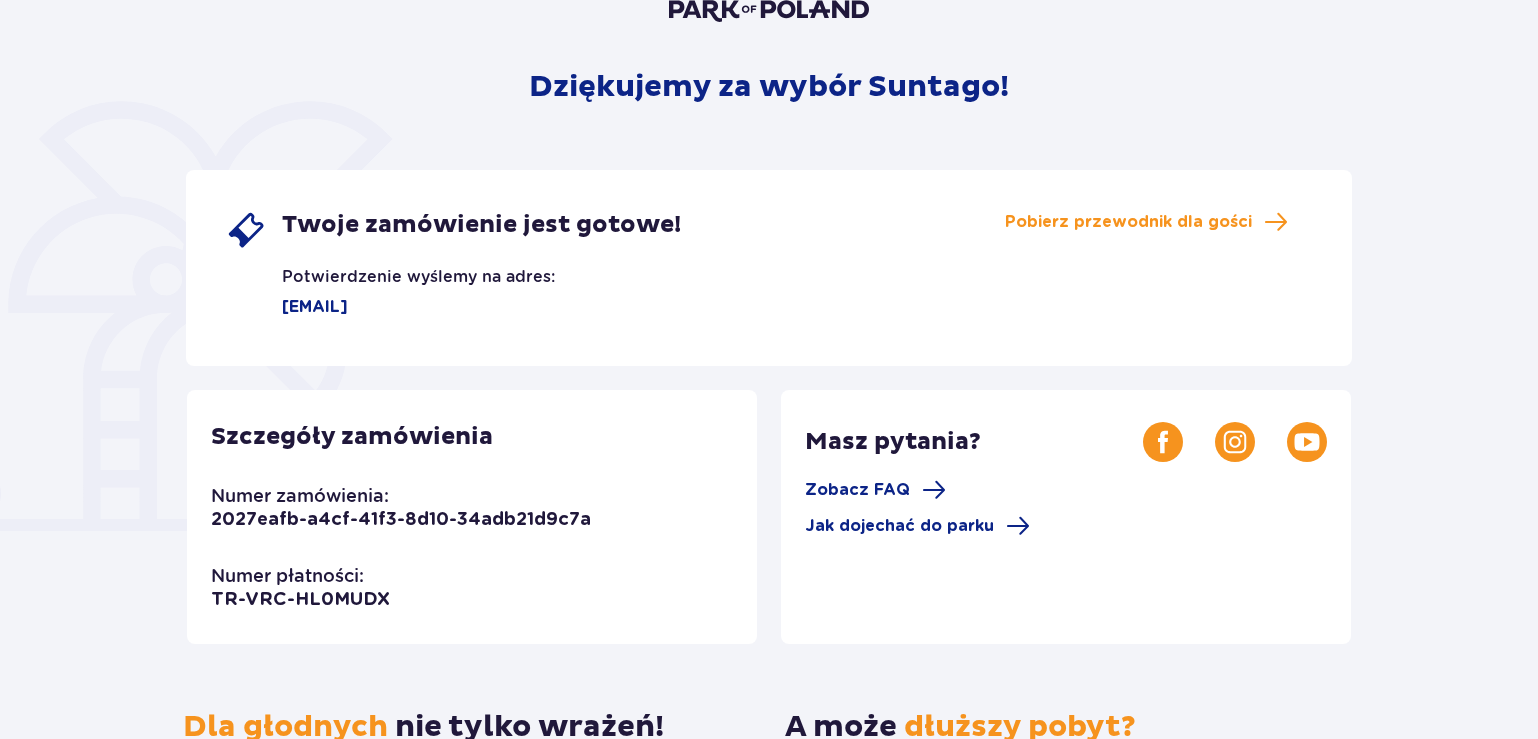 scroll, scrollTop: 0, scrollLeft: 0, axis: both 